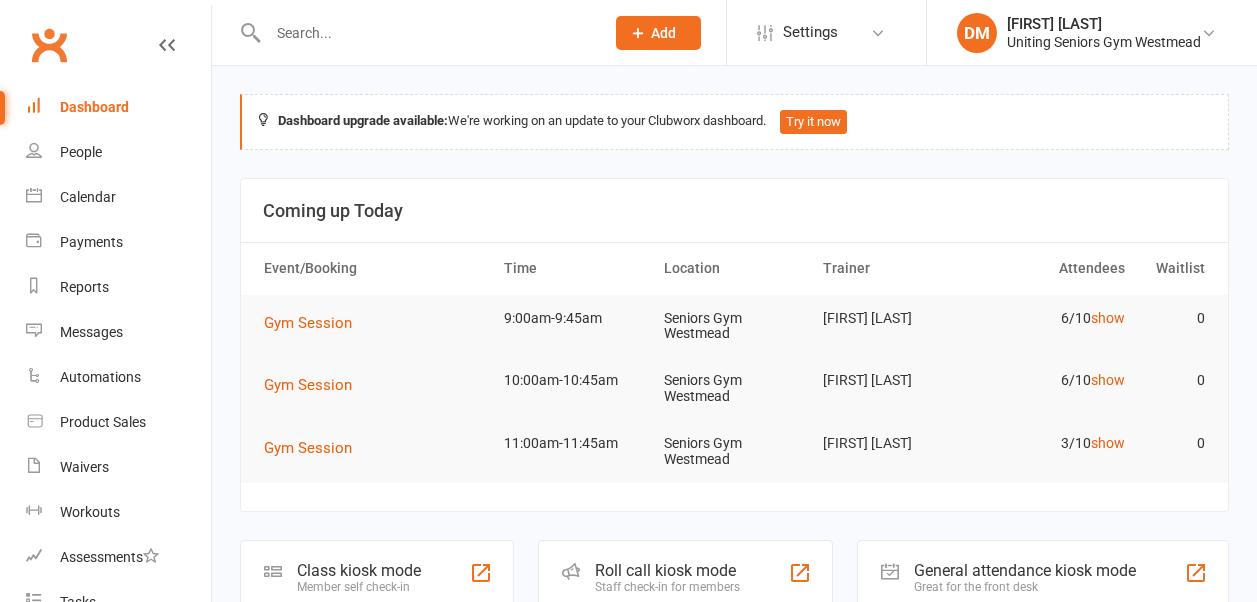 scroll, scrollTop: 0, scrollLeft: 0, axis: both 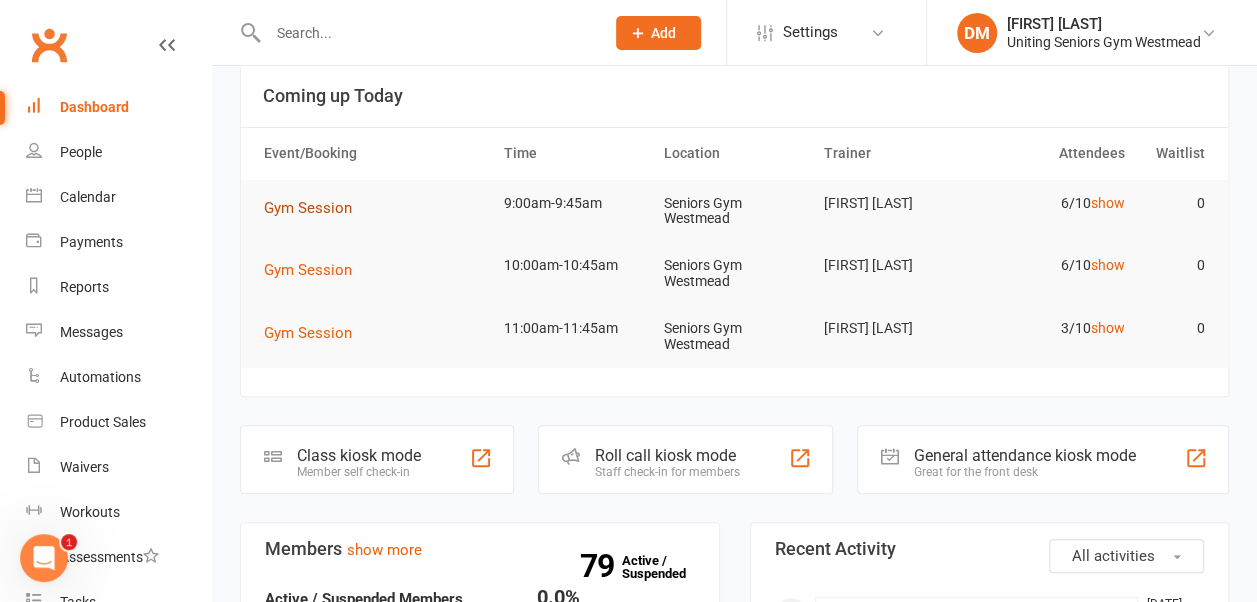 click on "Gym Session" at bounding box center (308, 208) 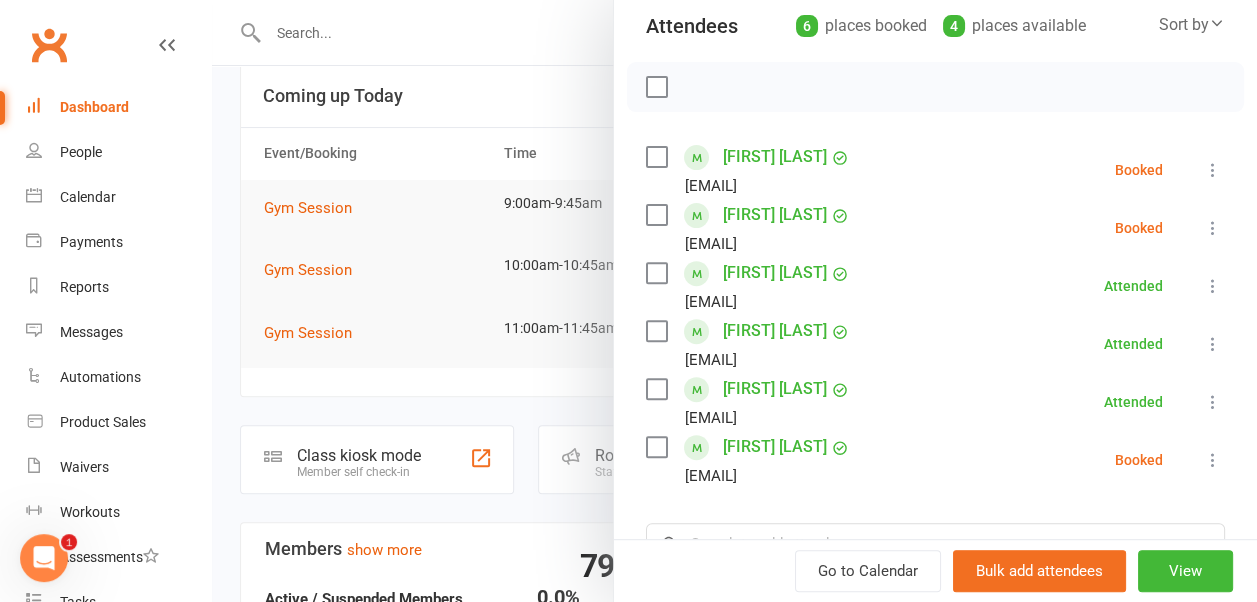 scroll, scrollTop: 234, scrollLeft: 0, axis: vertical 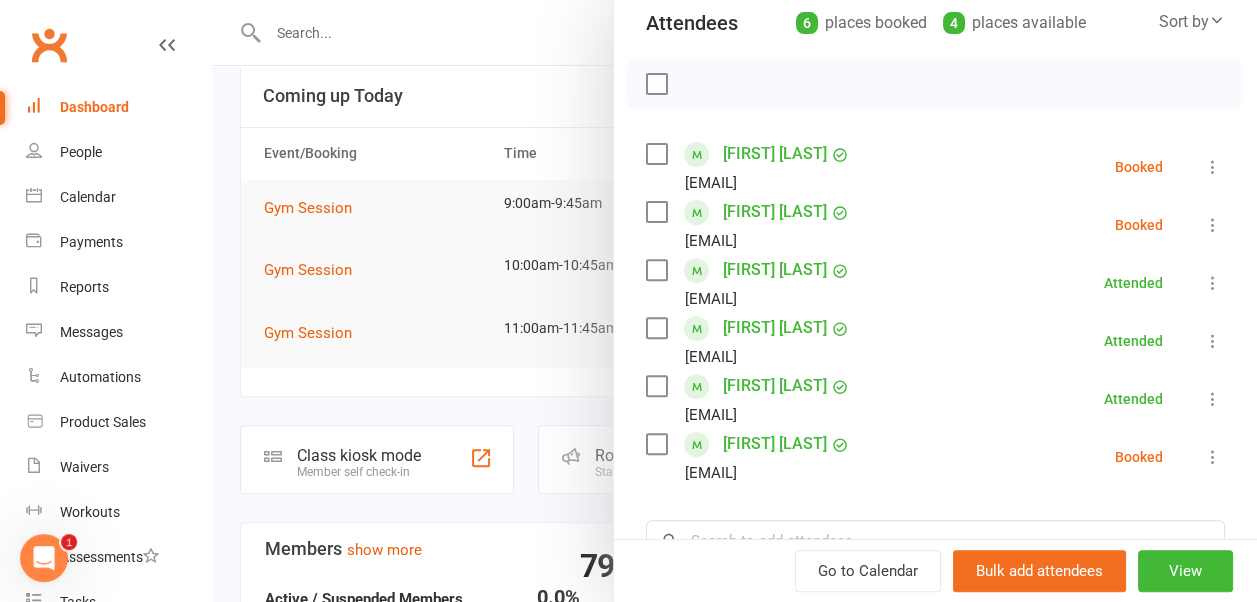 click at bounding box center (1213, 225) 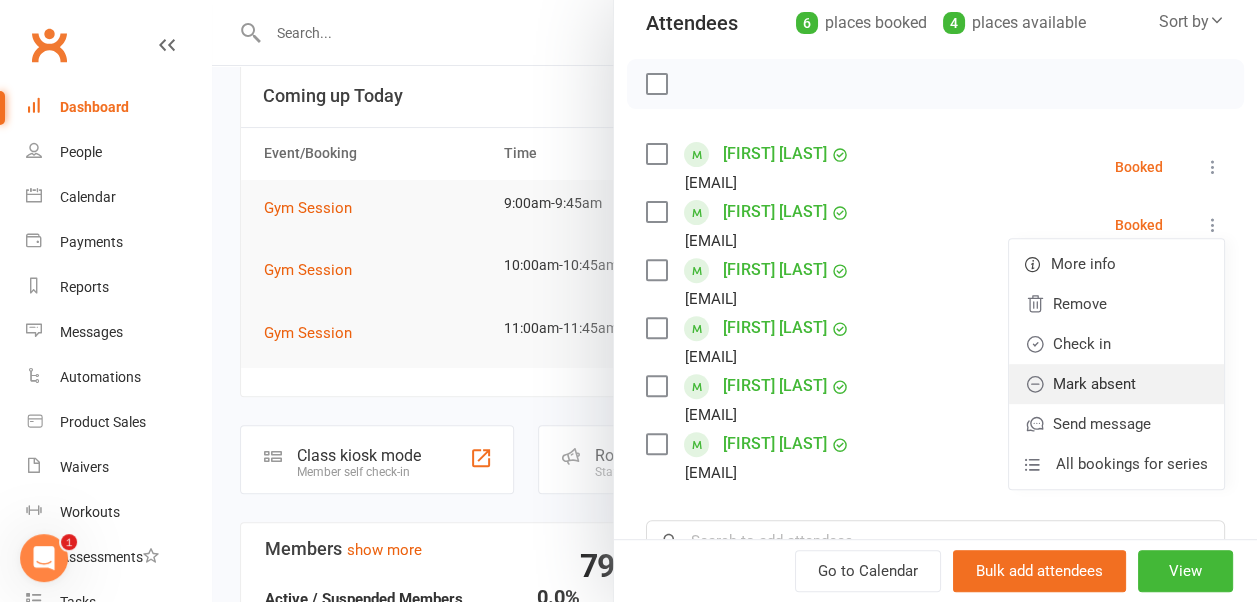 click on "Mark absent" at bounding box center [1116, 384] 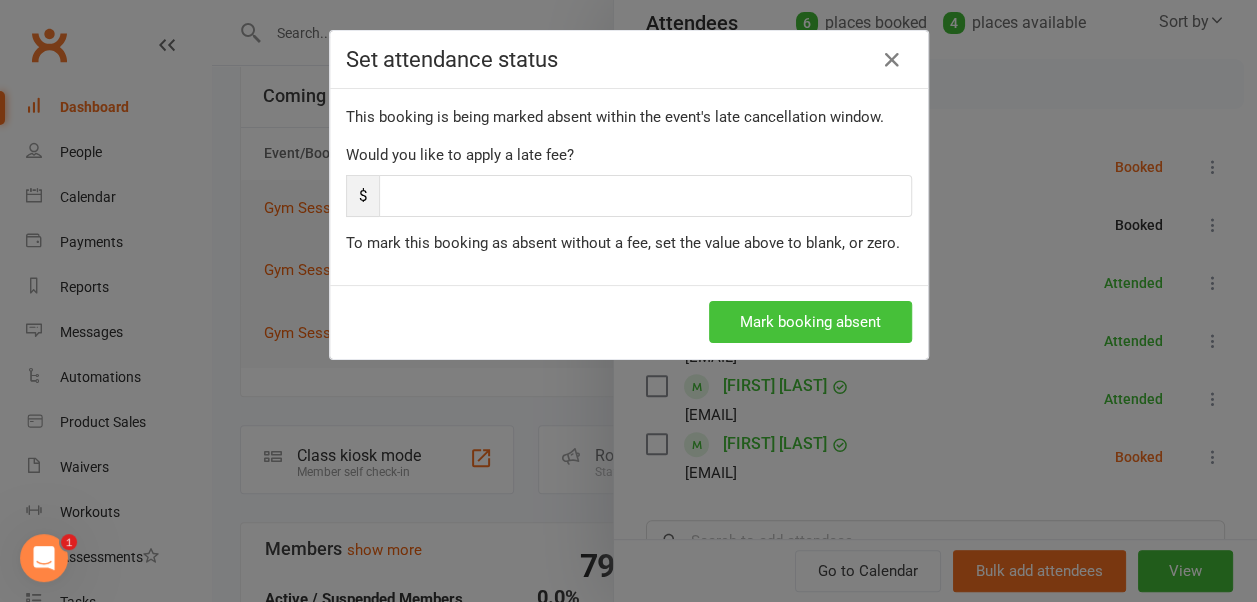 click on "Mark booking absent" at bounding box center (810, 322) 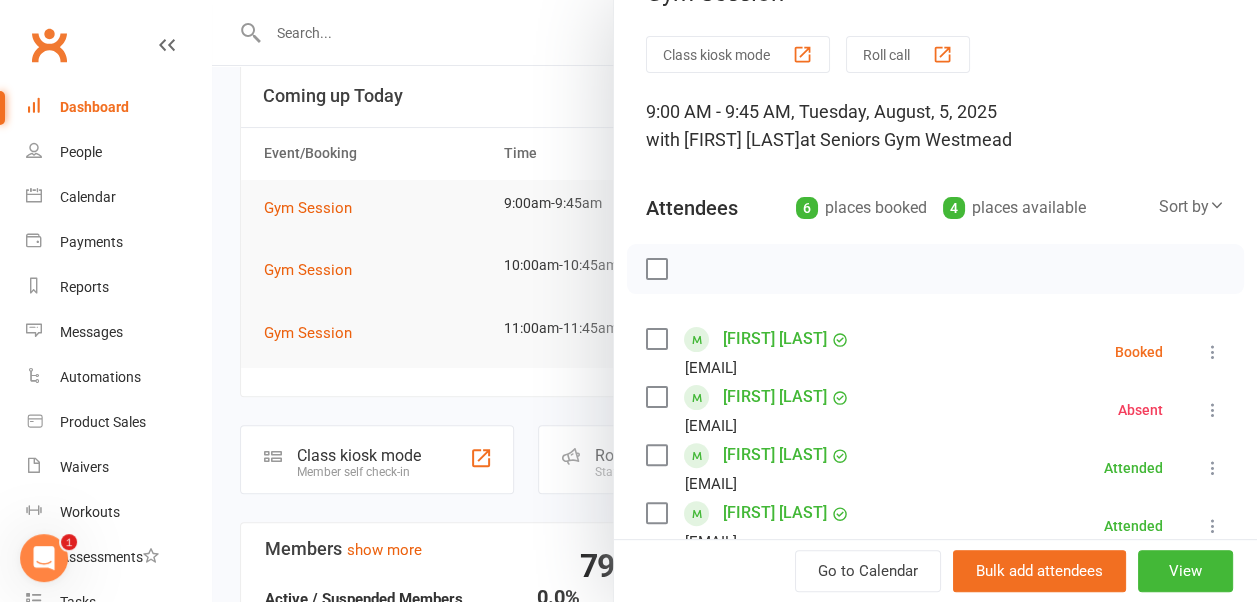 scroll, scrollTop: 0, scrollLeft: 0, axis: both 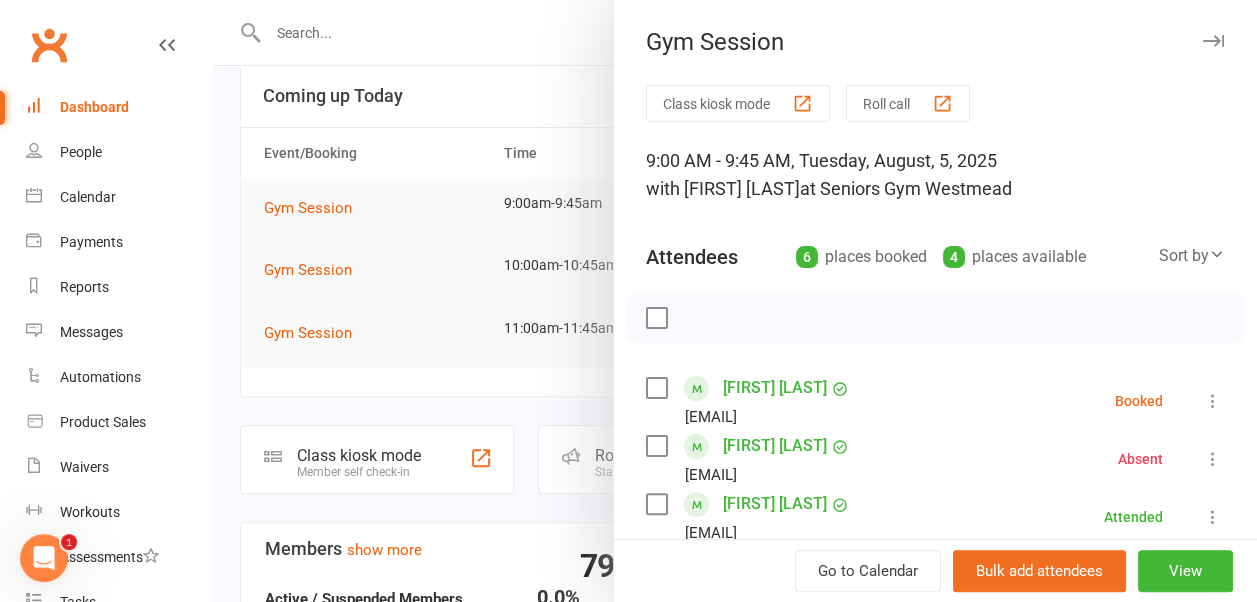 click at bounding box center (1213, 41) 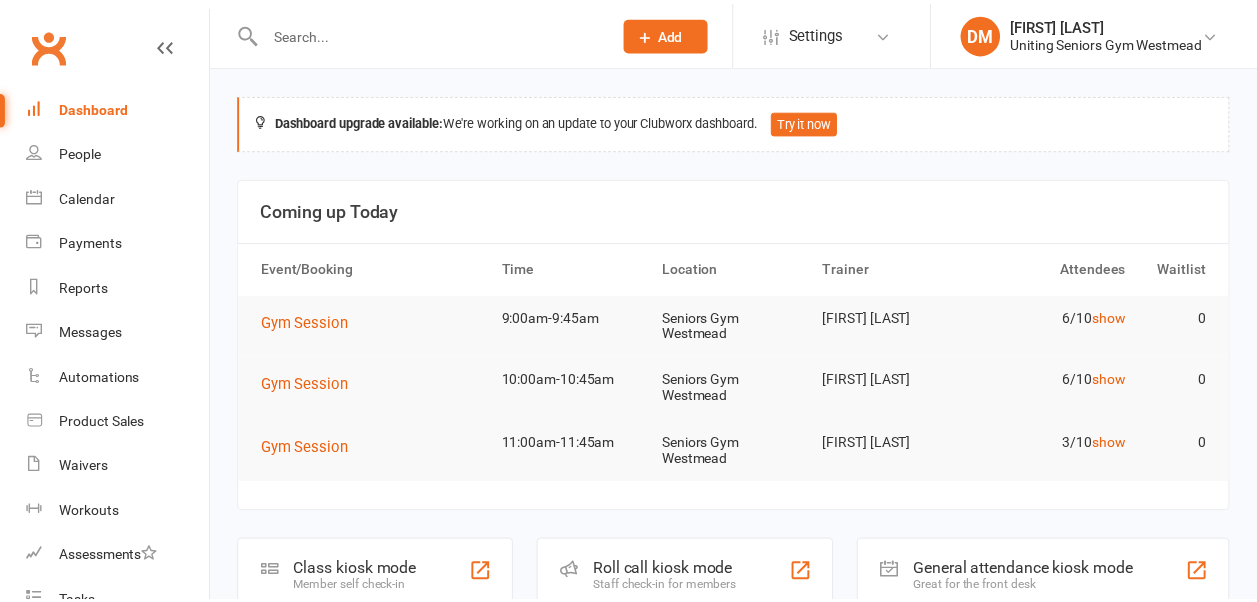 scroll, scrollTop: 115, scrollLeft: 0, axis: vertical 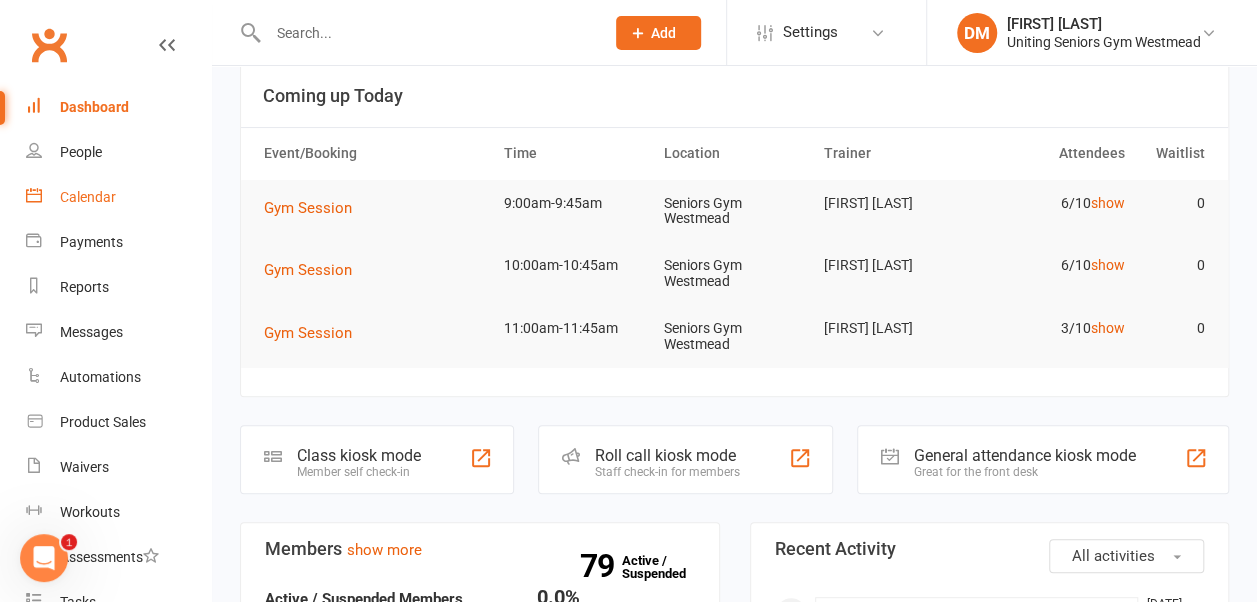 click on "Calendar" at bounding box center (118, 197) 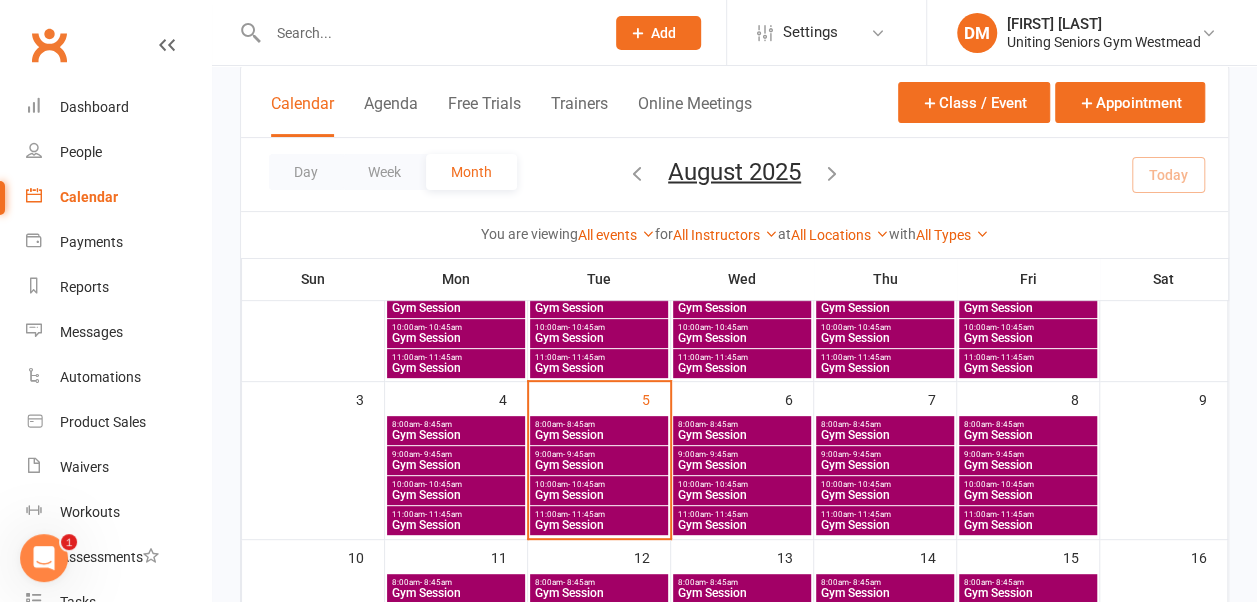 scroll, scrollTop: 205, scrollLeft: 0, axis: vertical 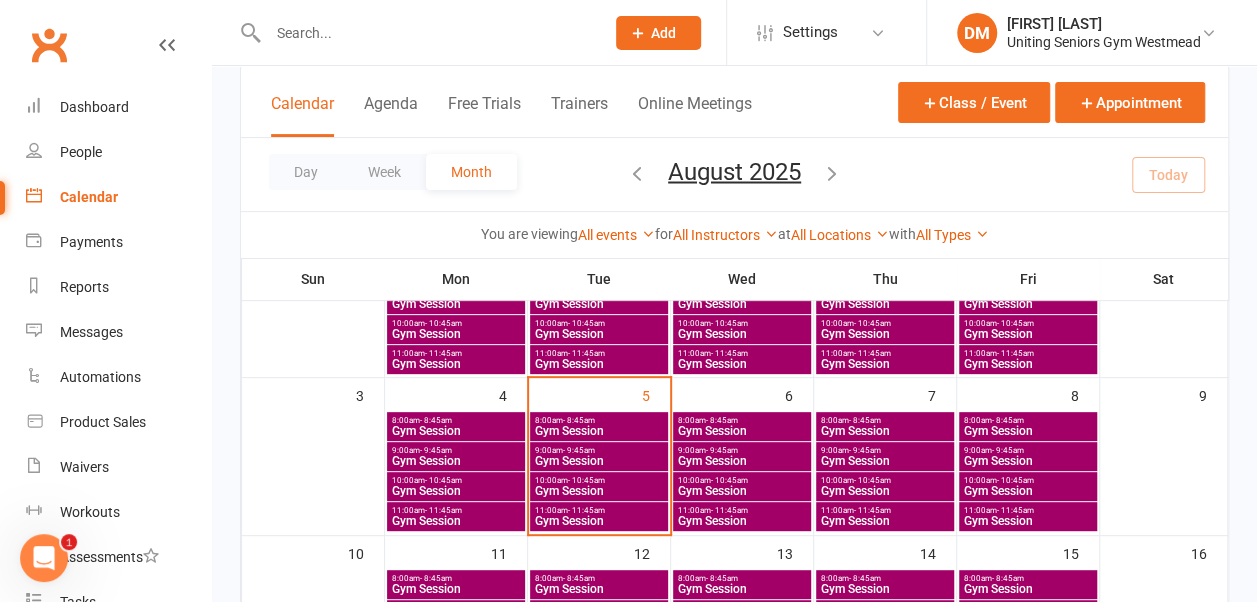 click on "10:00am  - 10:45am Gym Session" at bounding box center [599, 486] 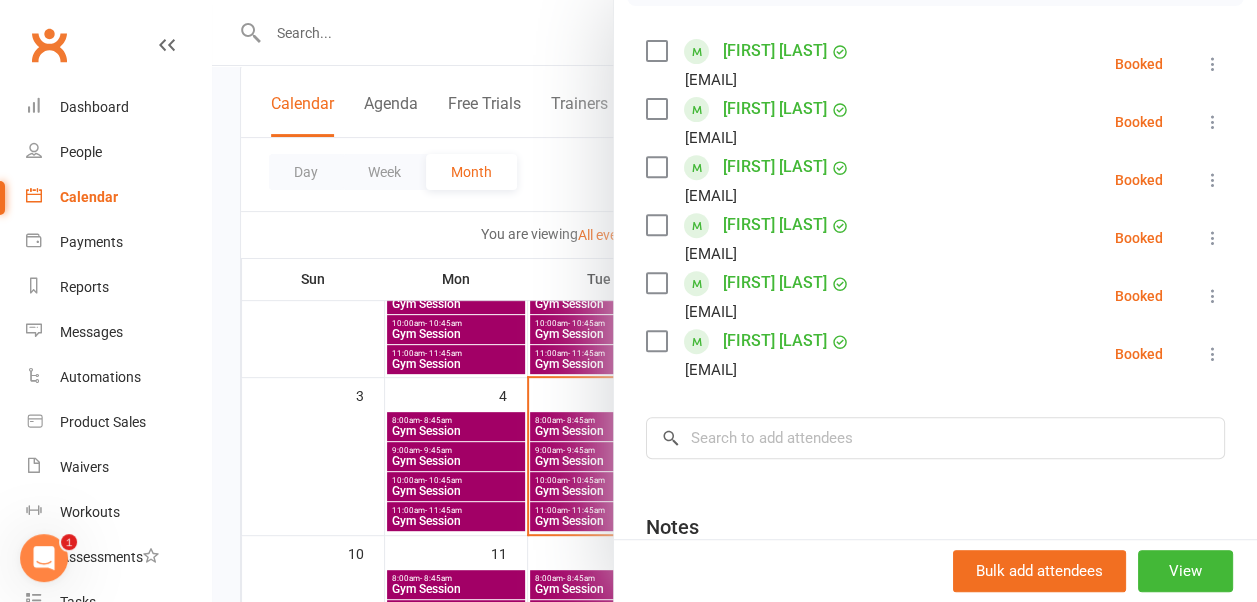 scroll, scrollTop: 291, scrollLeft: 0, axis: vertical 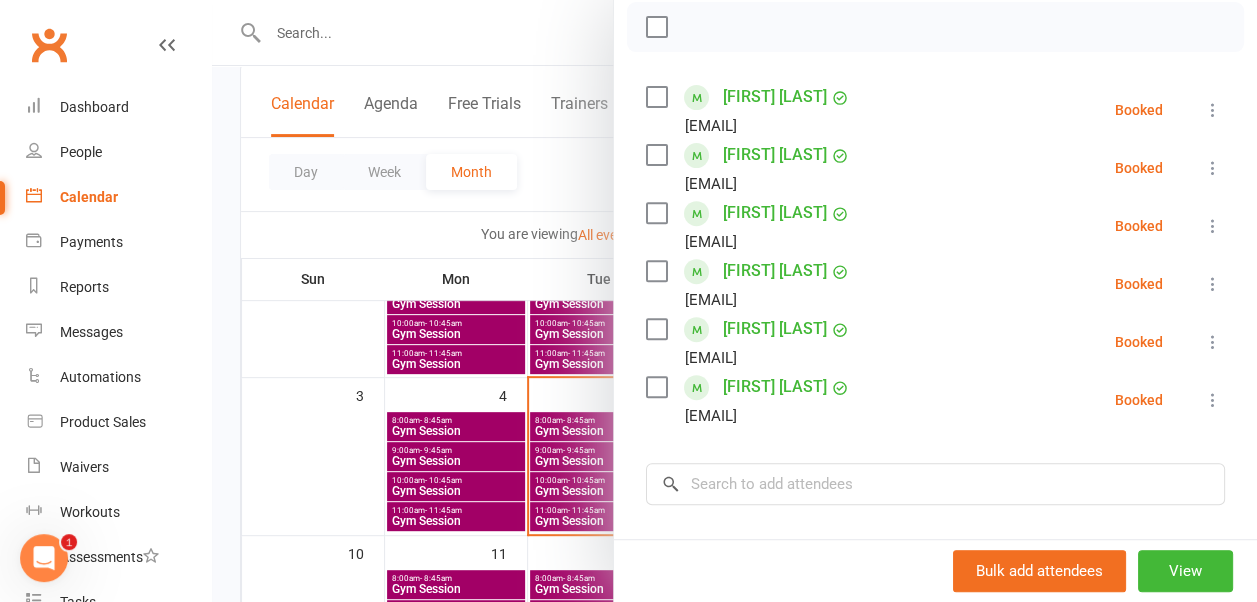 click at bounding box center [734, 301] 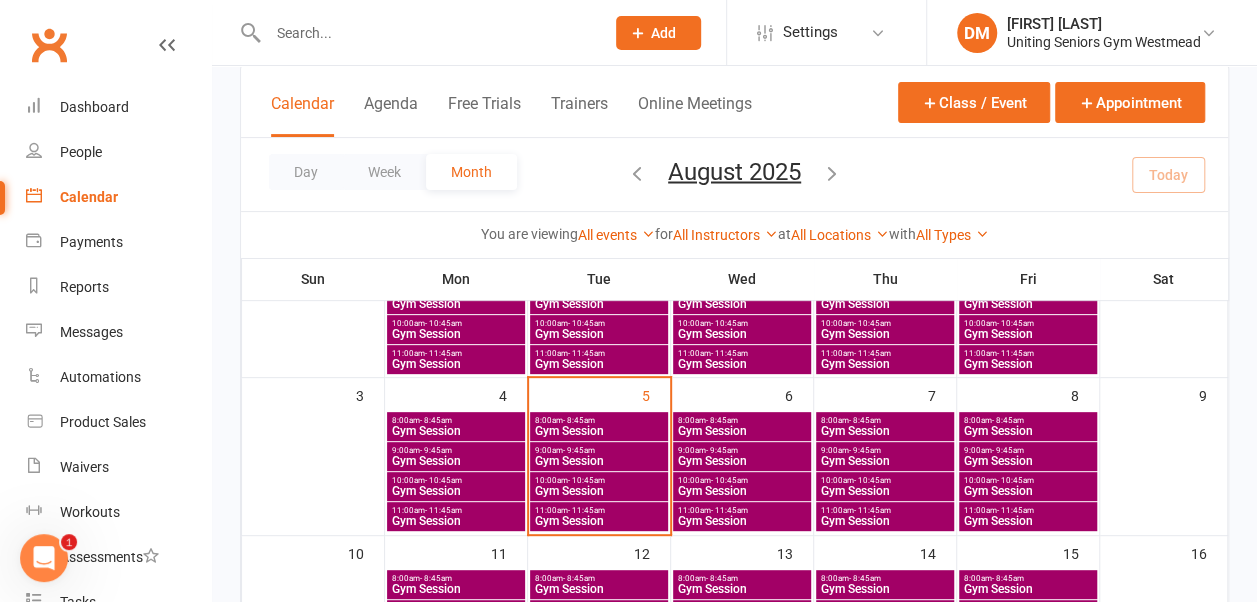 click on "11:00am  - 11:45am" at bounding box center [599, 510] 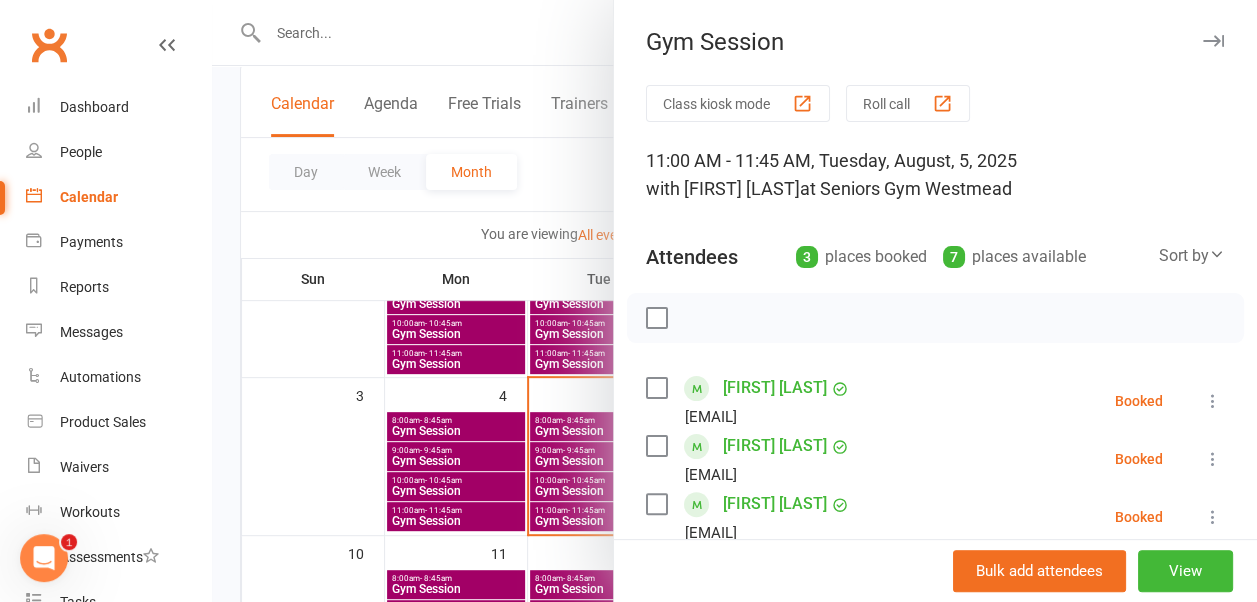 click at bounding box center (734, 301) 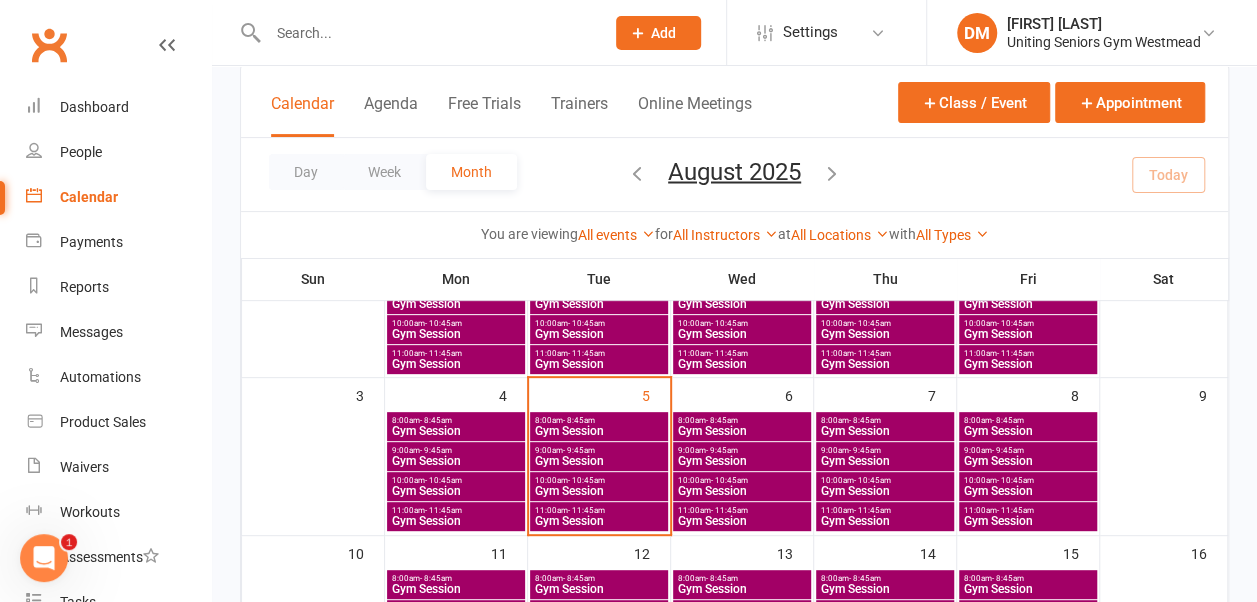click on "Gym Session" at bounding box center (599, 431) 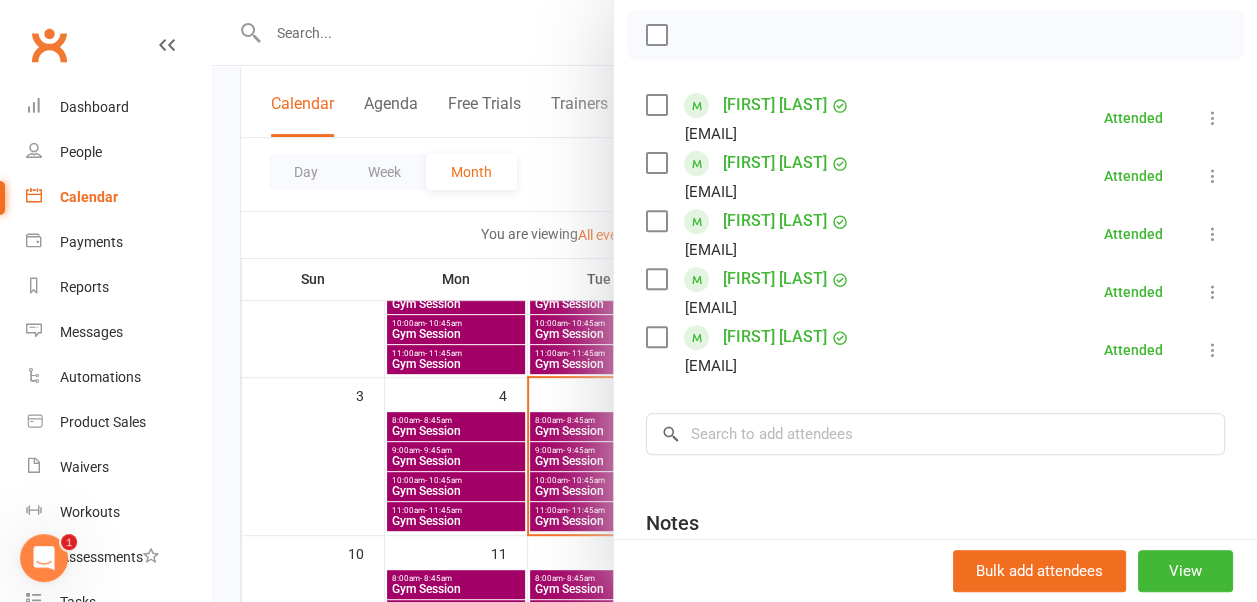 scroll, scrollTop: 284, scrollLeft: 0, axis: vertical 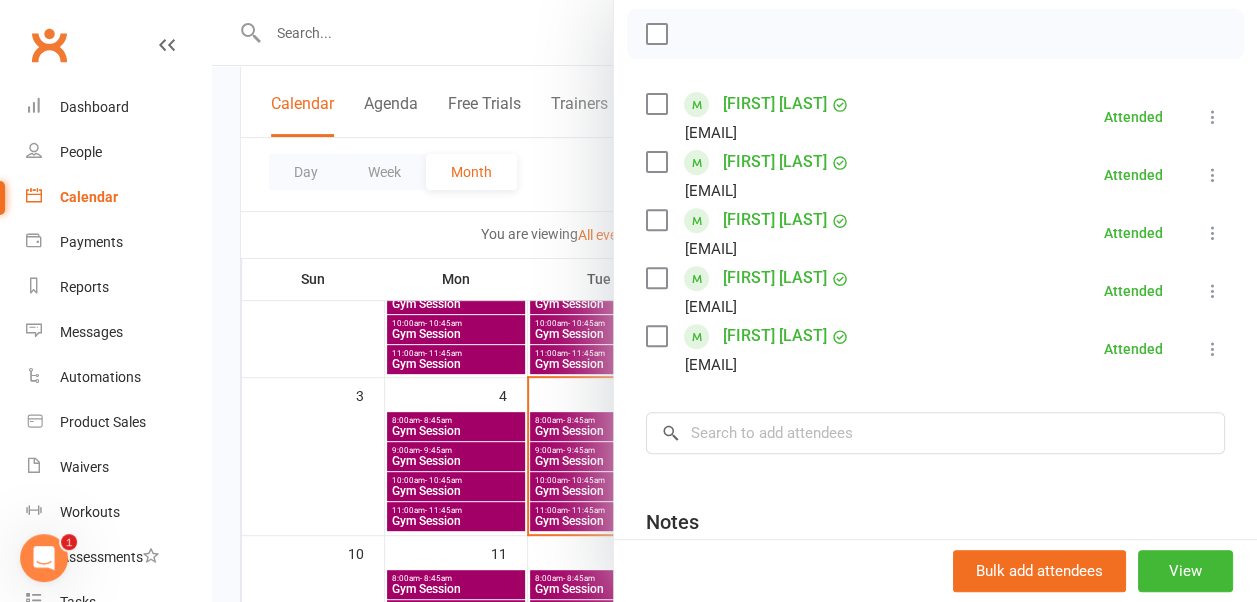 click at bounding box center (734, 301) 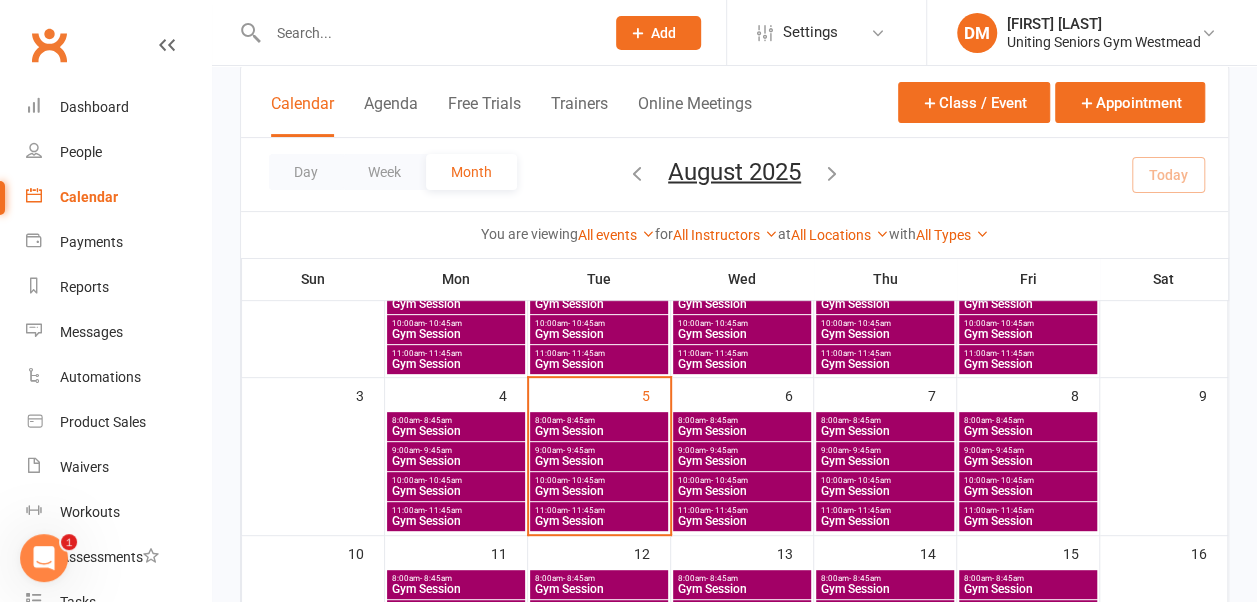 click on "- 9:45am" at bounding box center [579, 450] 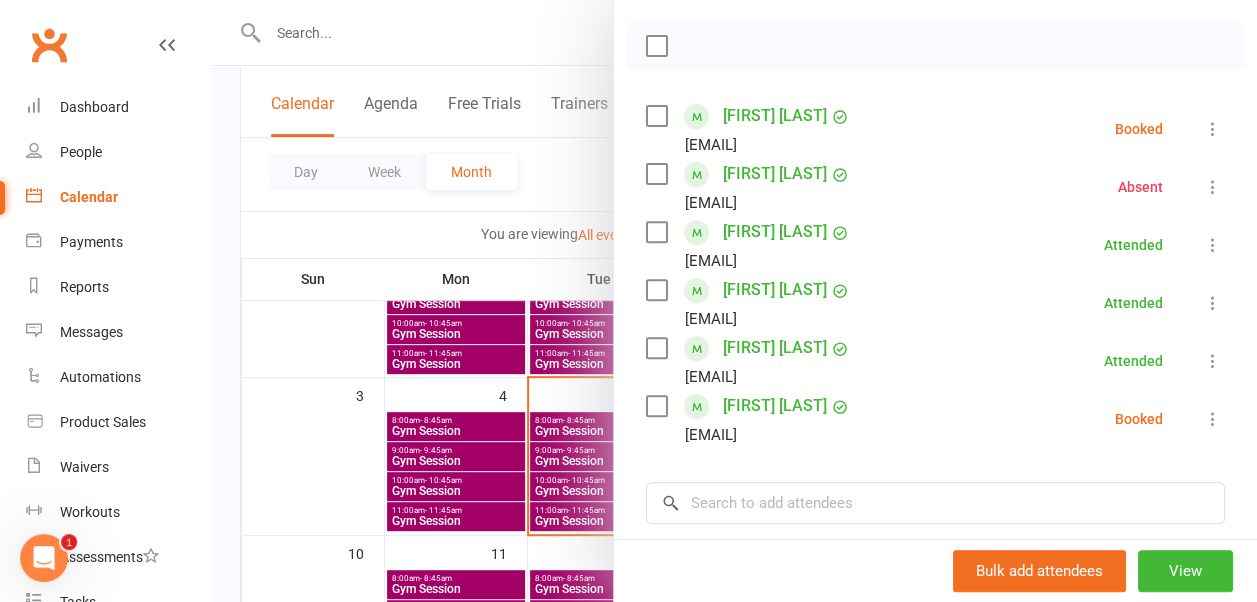 scroll, scrollTop: 278, scrollLeft: 0, axis: vertical 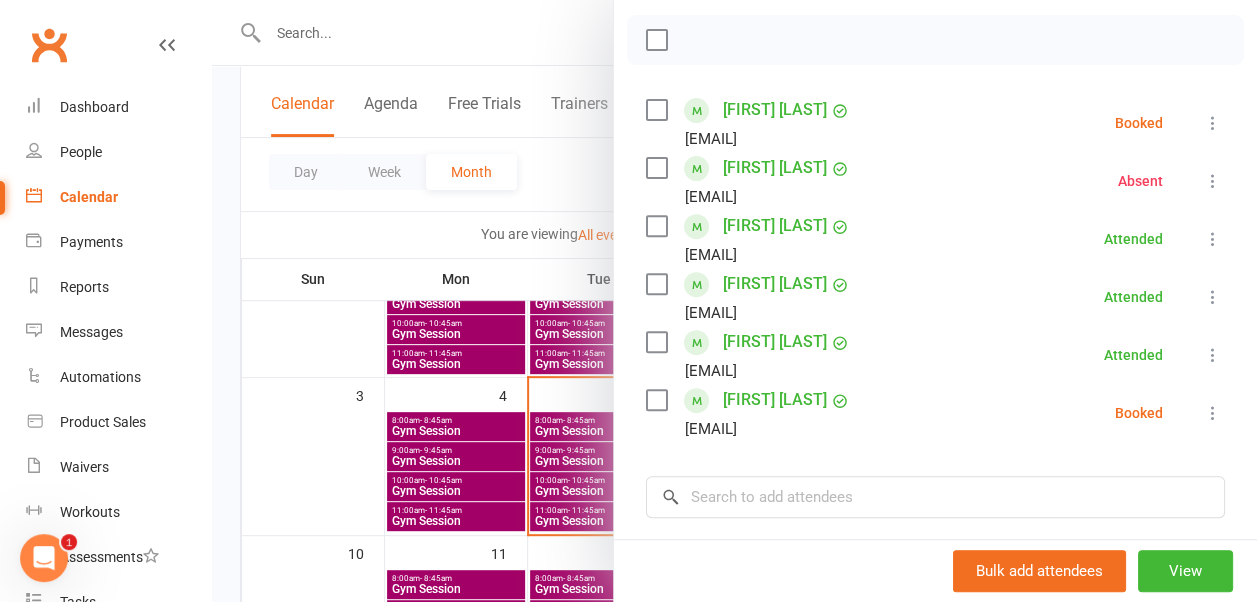 click at bounding box center (1213, 413) 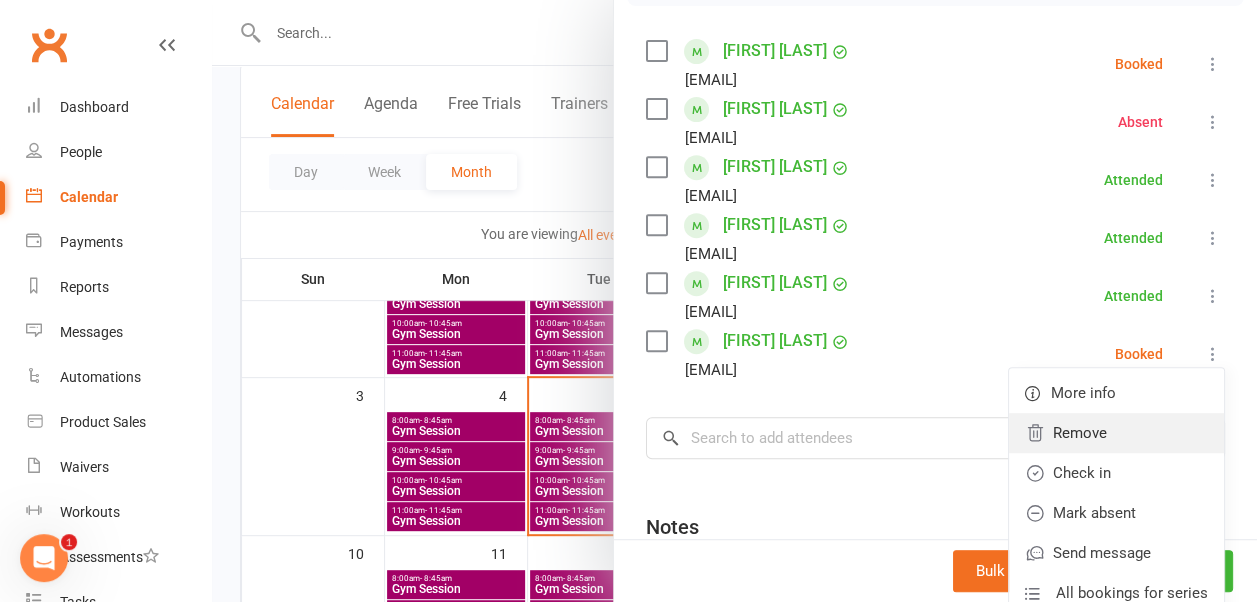scroll, scrollTop: 346, scrollLeft: 0, axis: vertical 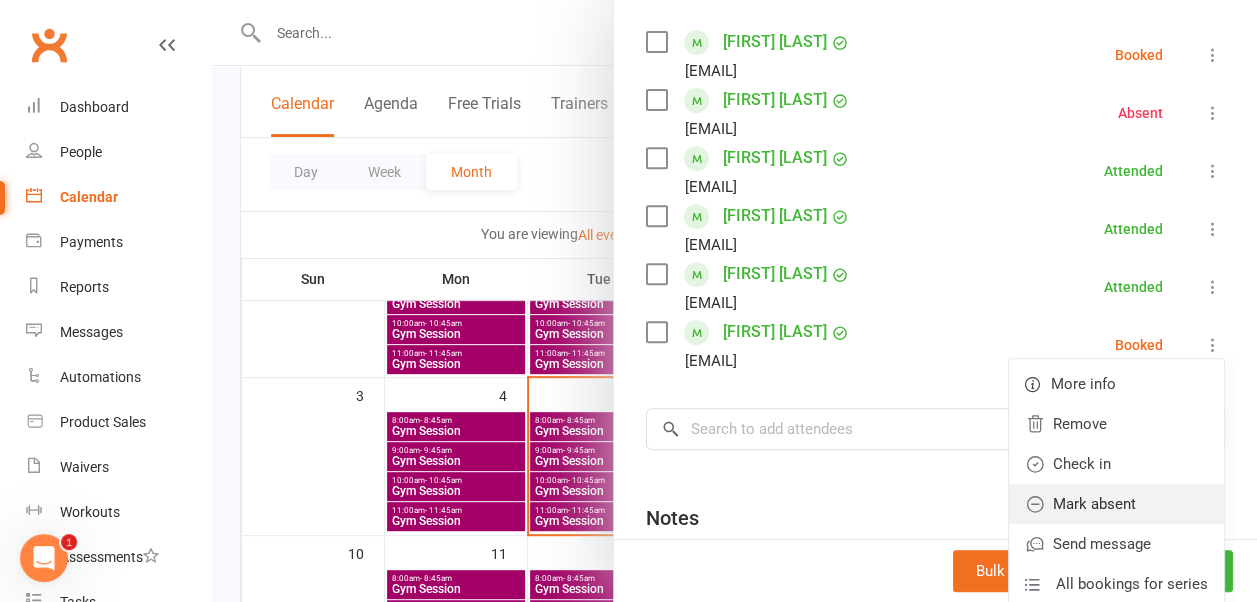 click on "Mark absent" at bounding box center [1116, 504] 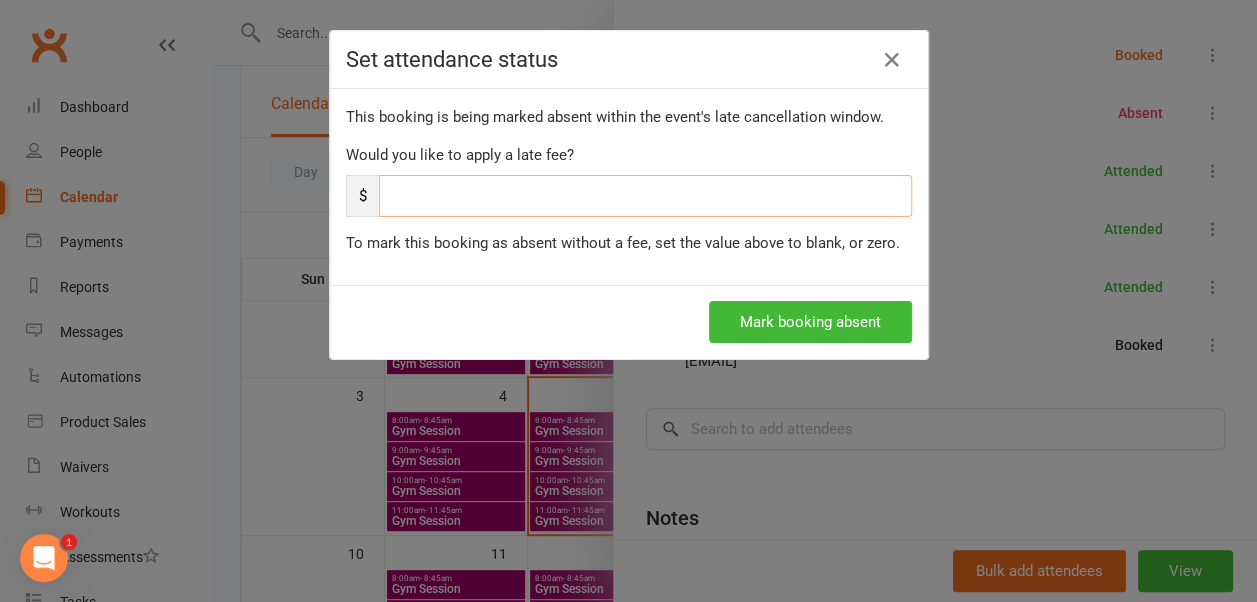 click at bounding box center [645, 196] 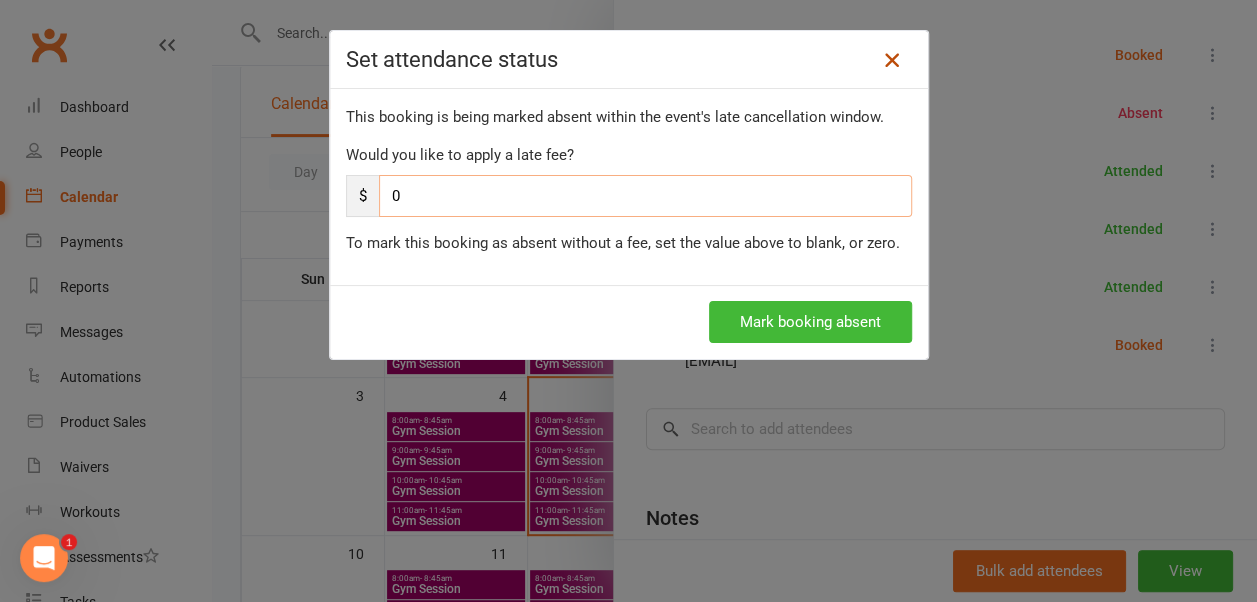 type on "0" 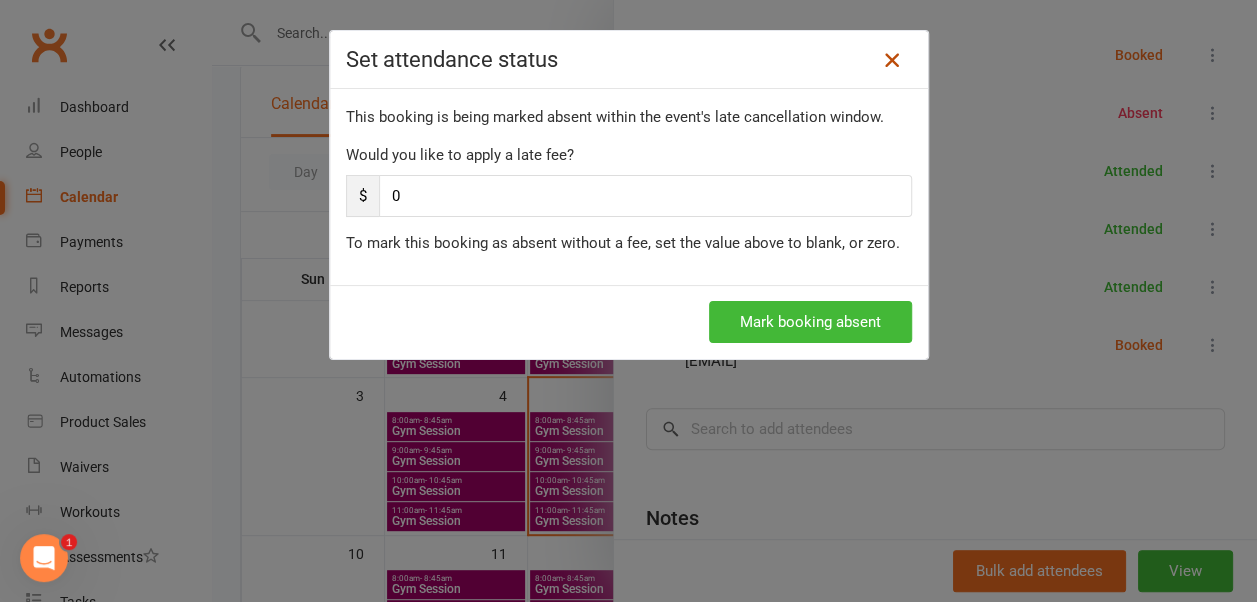 click at bounding box center [892, 60] 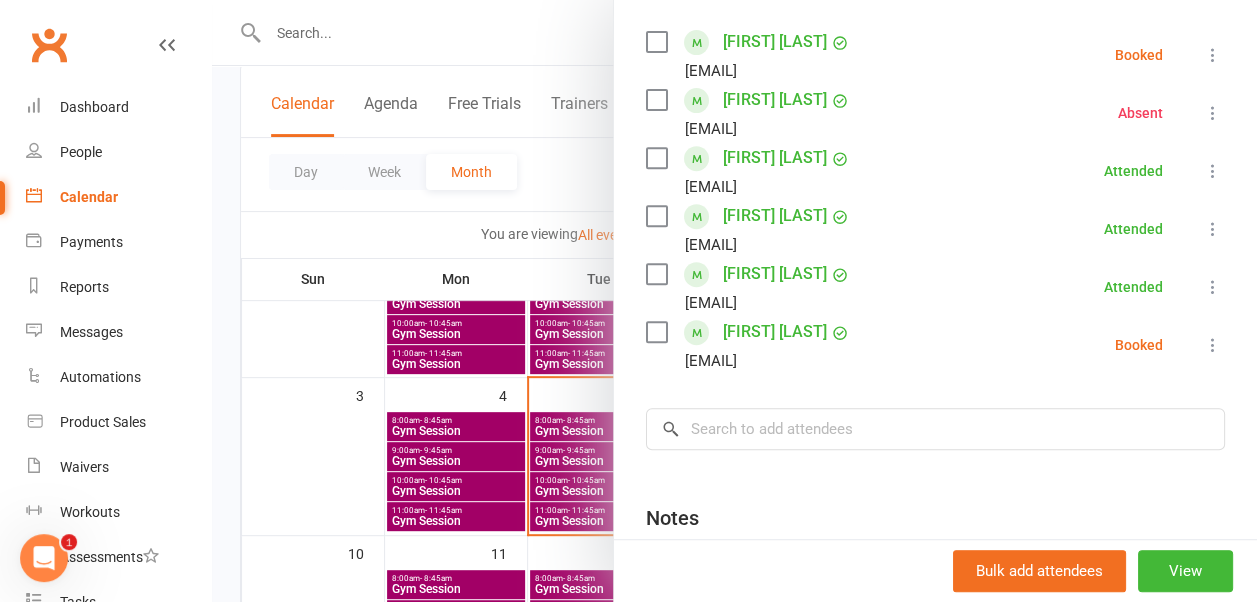 click at bounding box center (1213, 345) 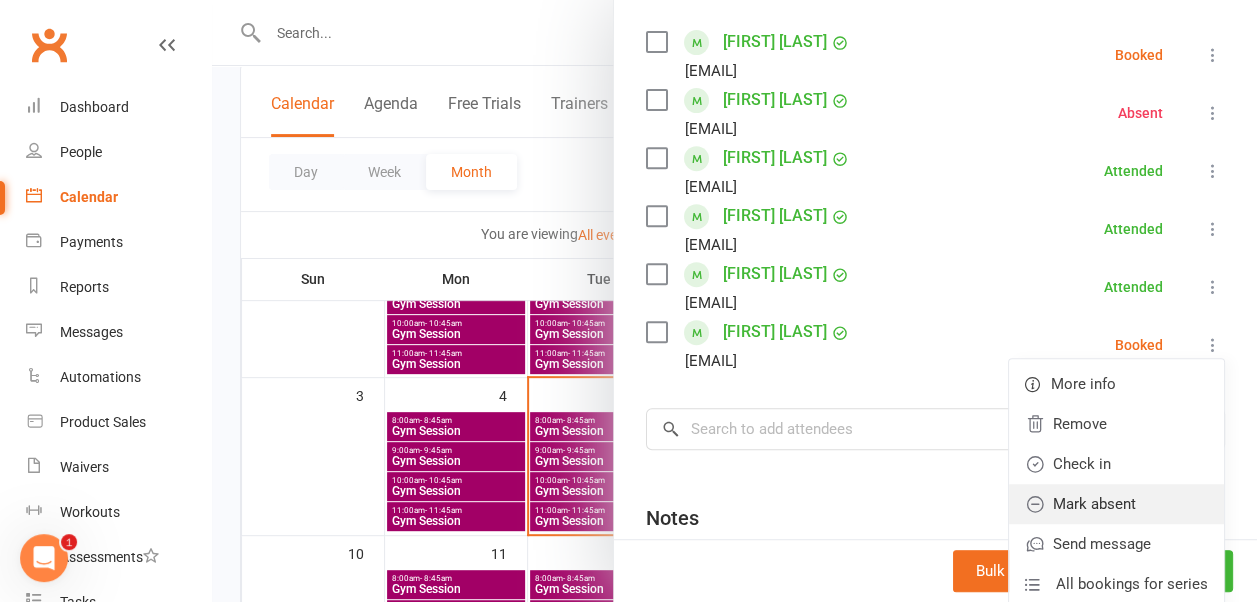 click on "Mark absent" at bounding box center [1116, 504] 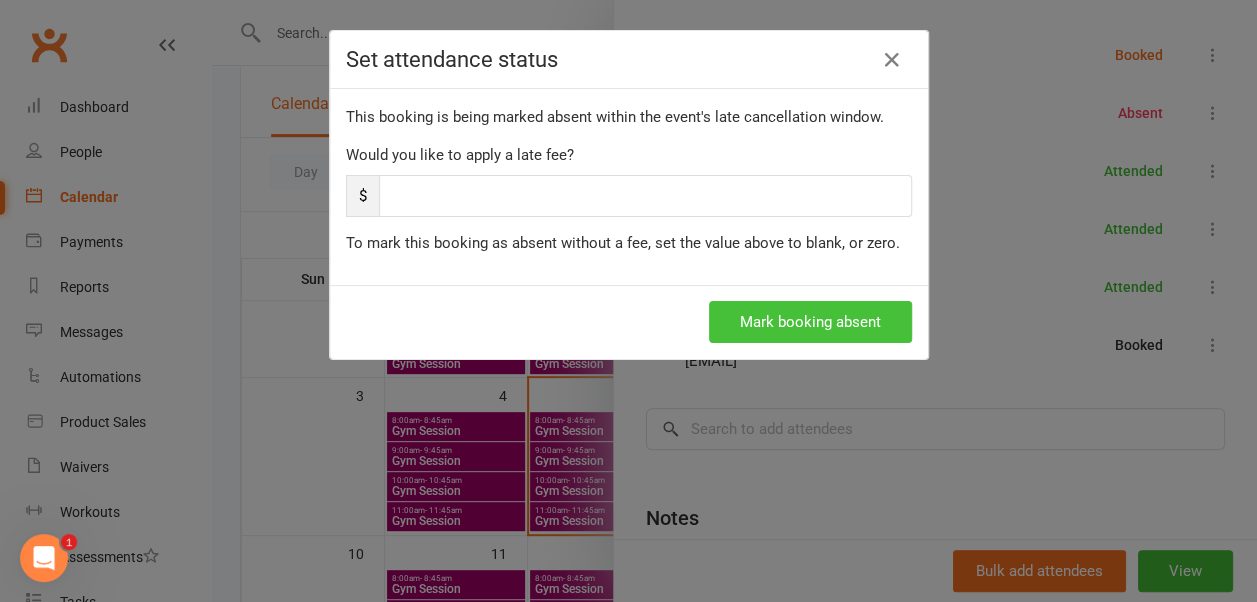 click on "Mark booking absent" at bounding box center (810, 322) 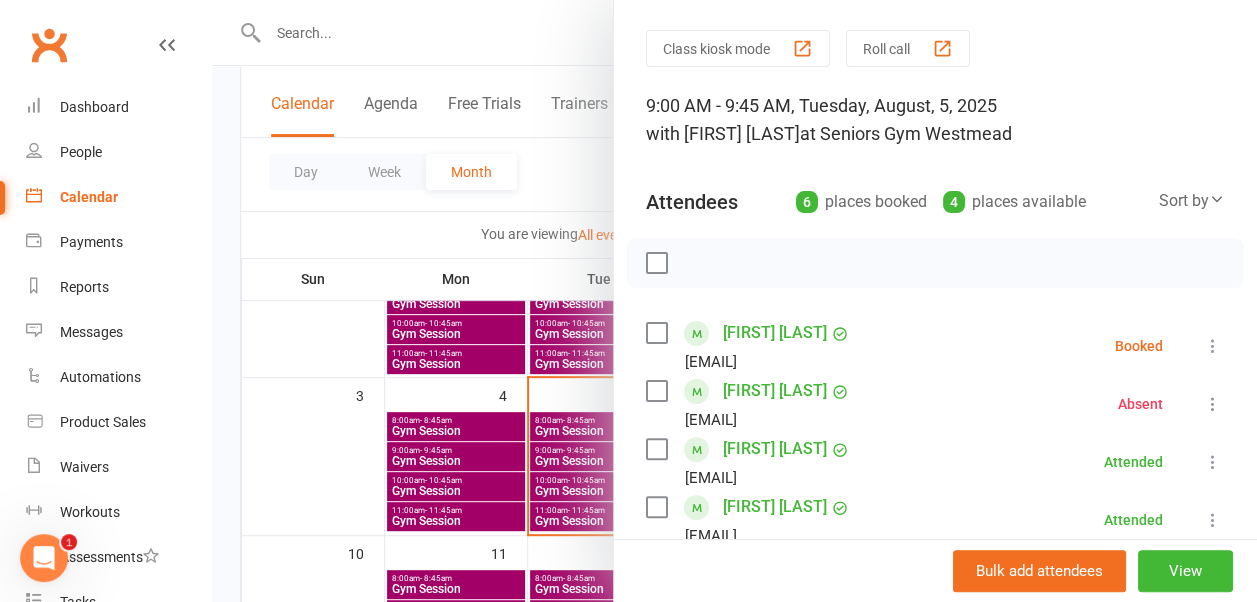 scroll, scrollTop: 0, scrollLeft: 0, axis: both 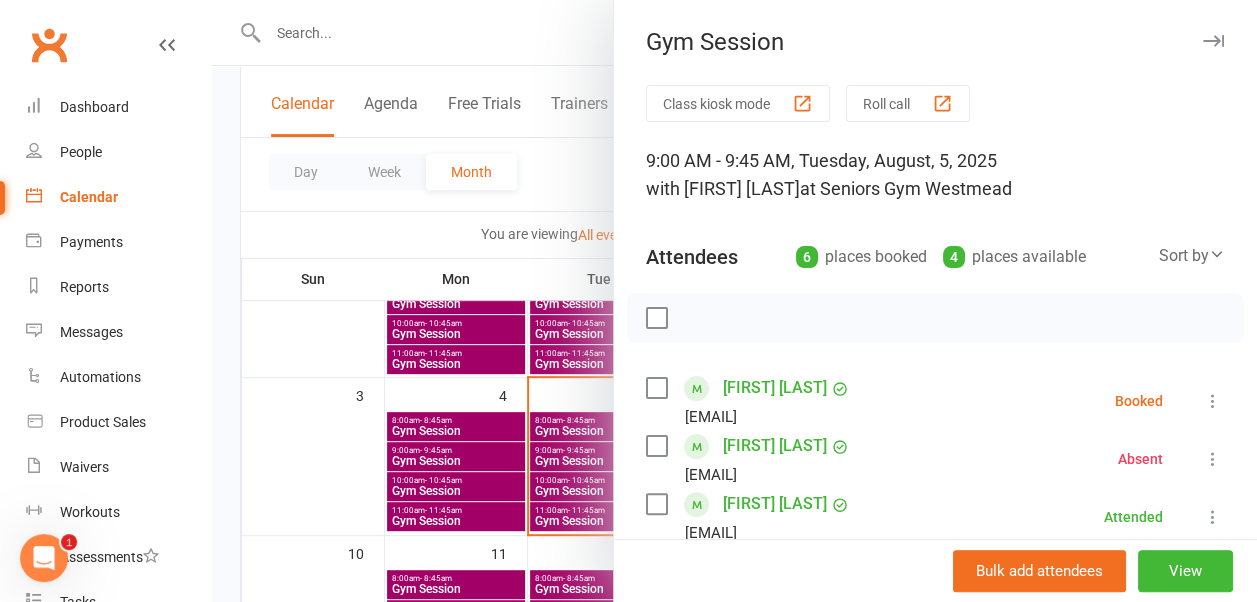 click at bounding box center (1213, 41) 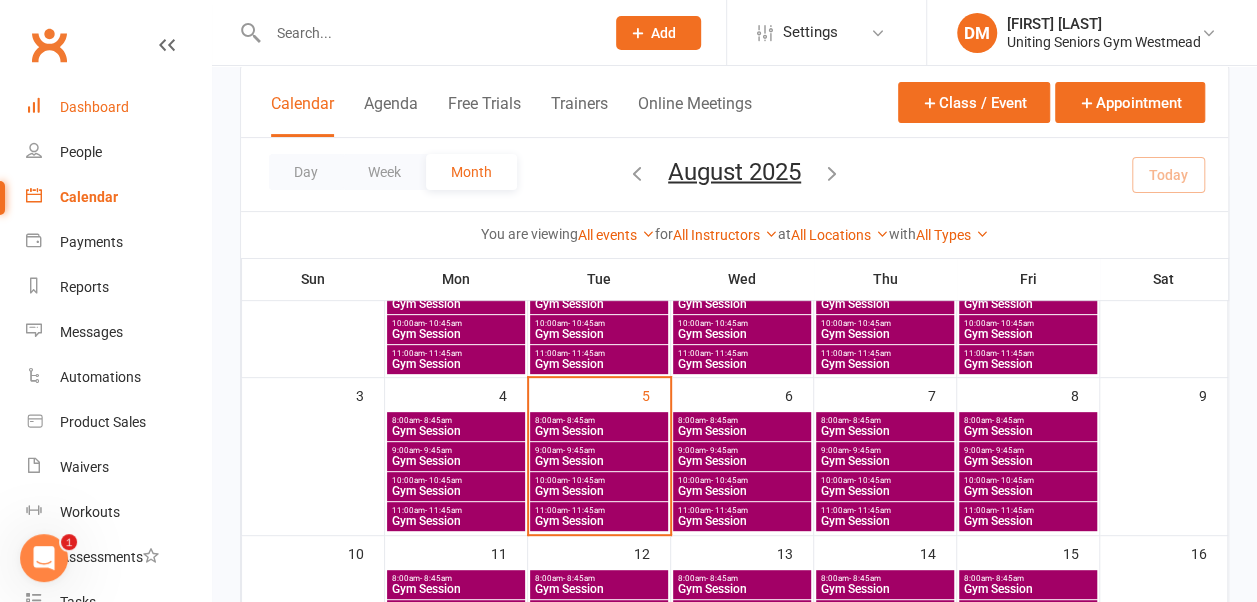 click on "Dashboard" at bounding box center (94, 107) 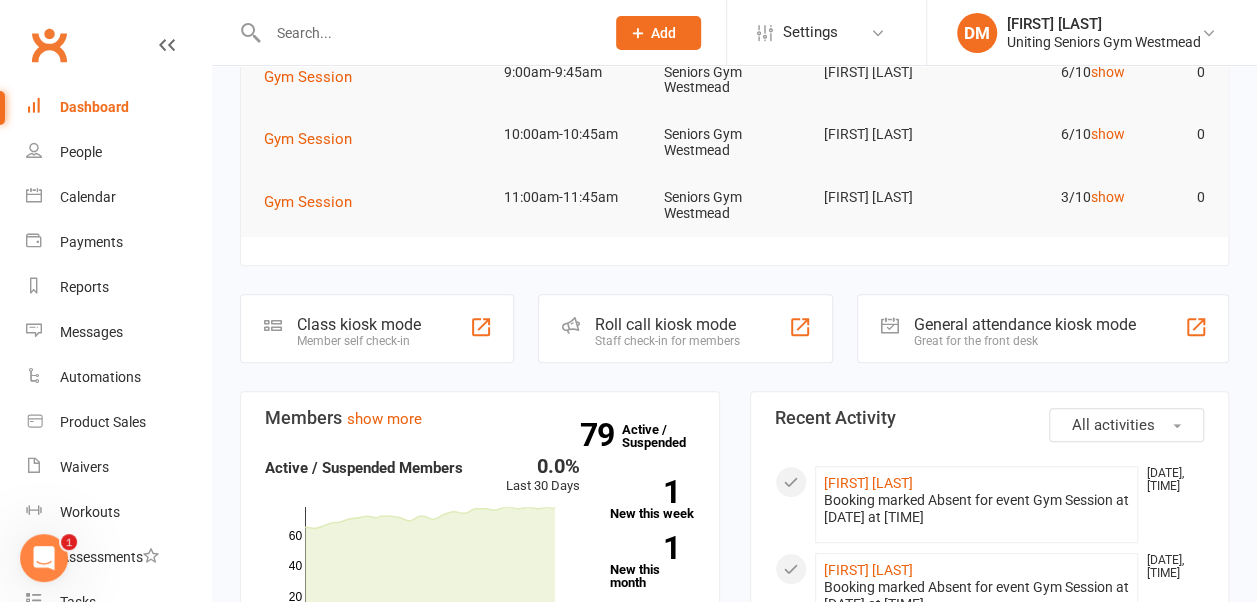 scroll, scrollTop: 247, scrollLeft: 0, axis: vertical 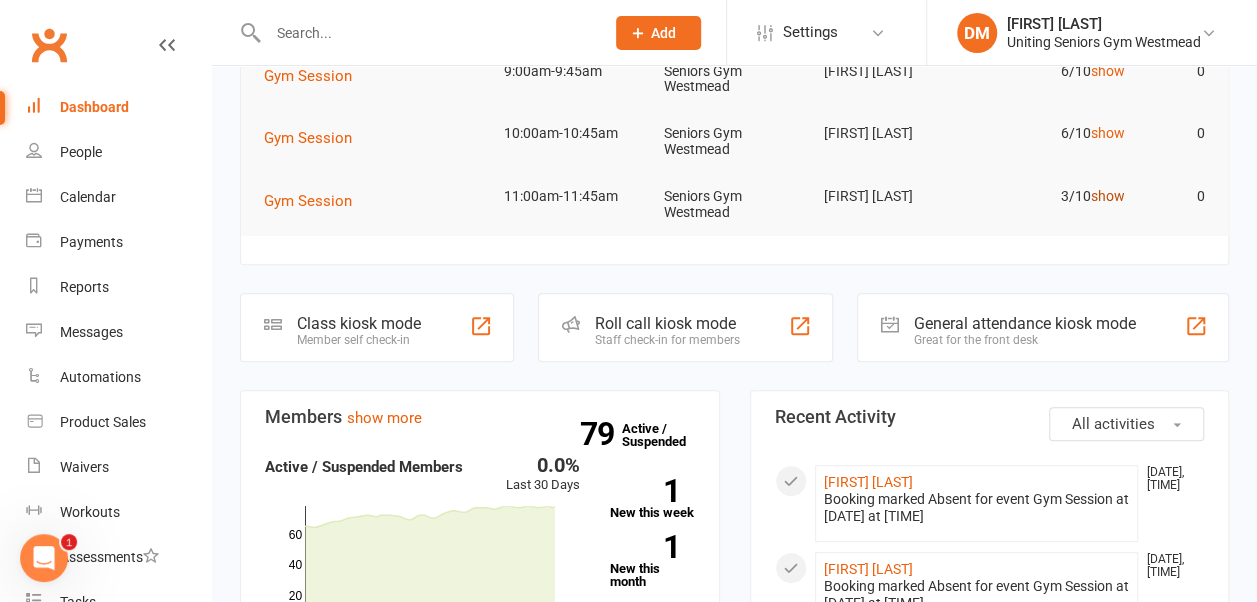 click on "show" at bounding box center [1108, 196] 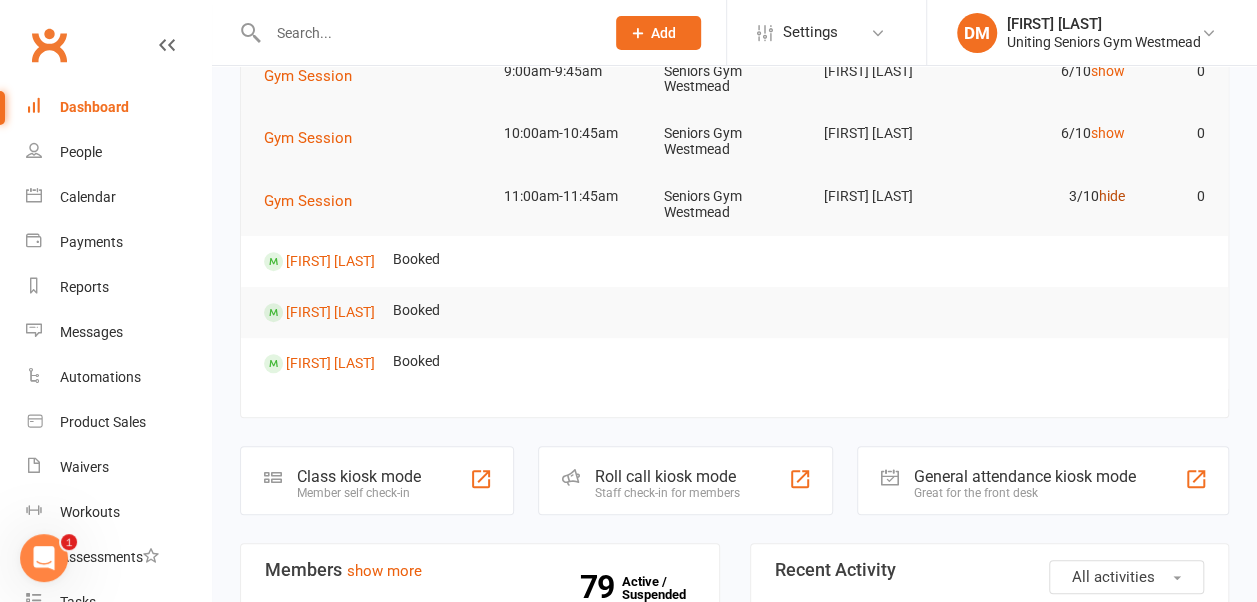 click on "hide" at bounding box center [1112, 196] 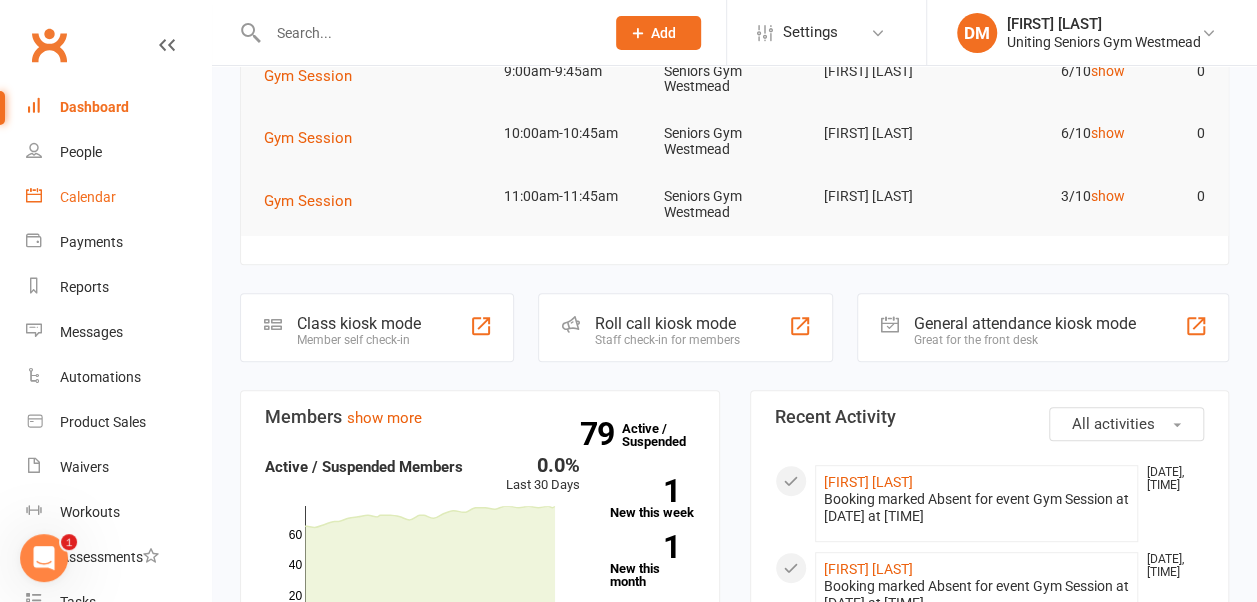 click on "Calendar" at bounding box center (88, 197) 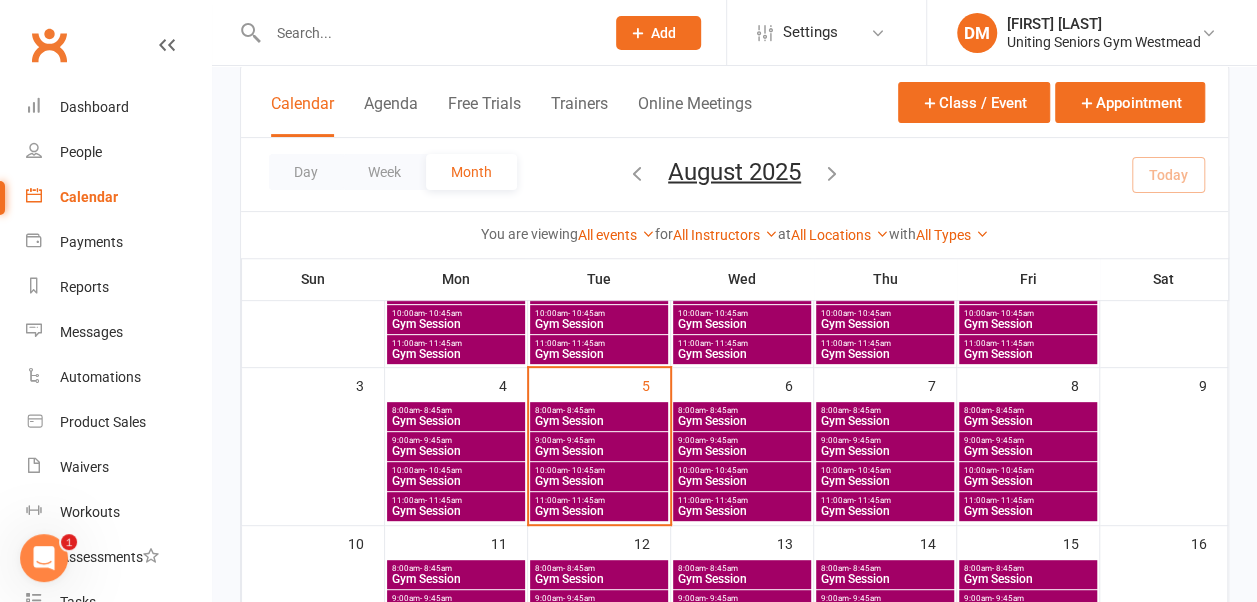 scroll, scrollTop: 216, scrollLeft: 0, axis: vertical 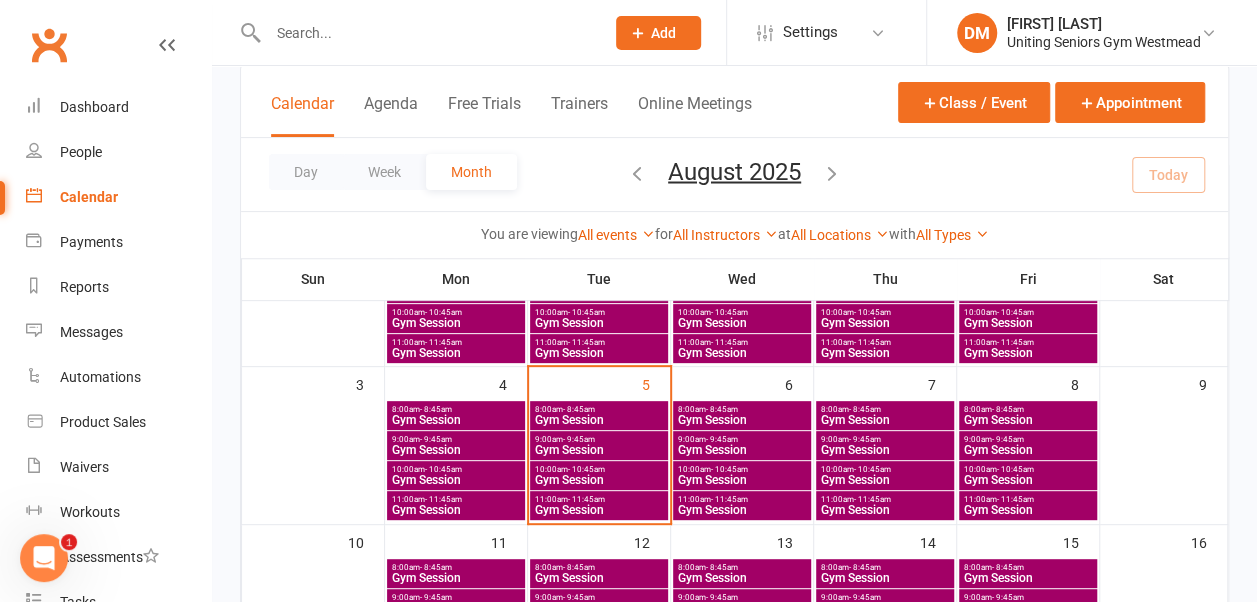 click on "10:00am  - 10:45am" at bounding box center (742, 469) 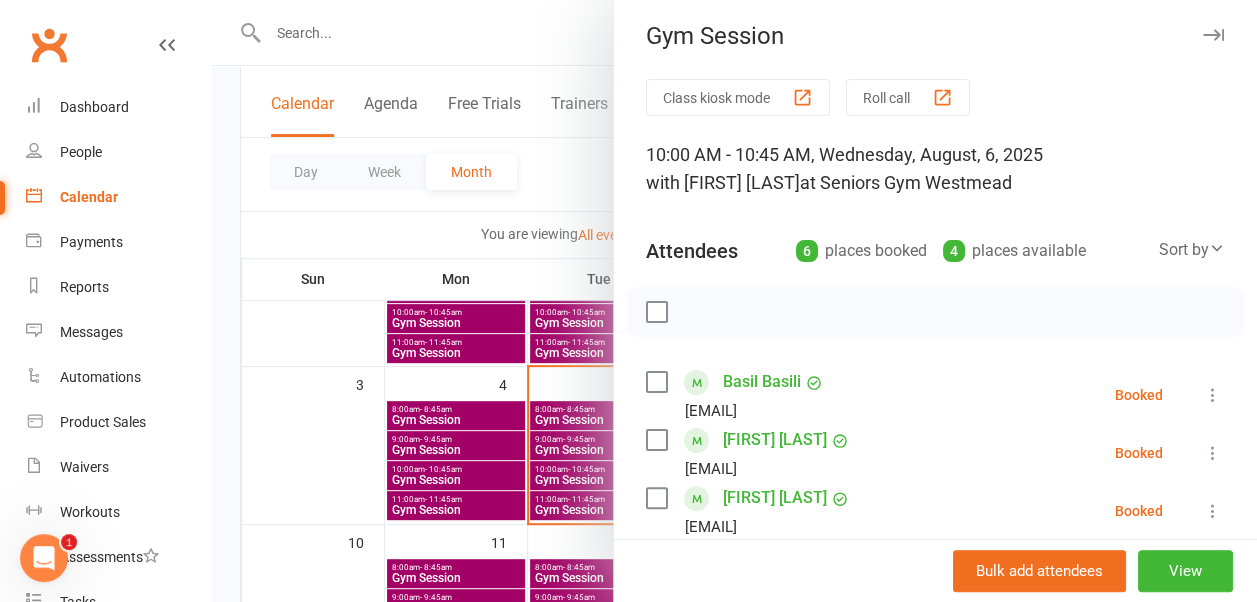 scroll, scrollTop: 0, scrollLeft: 0, axis: both 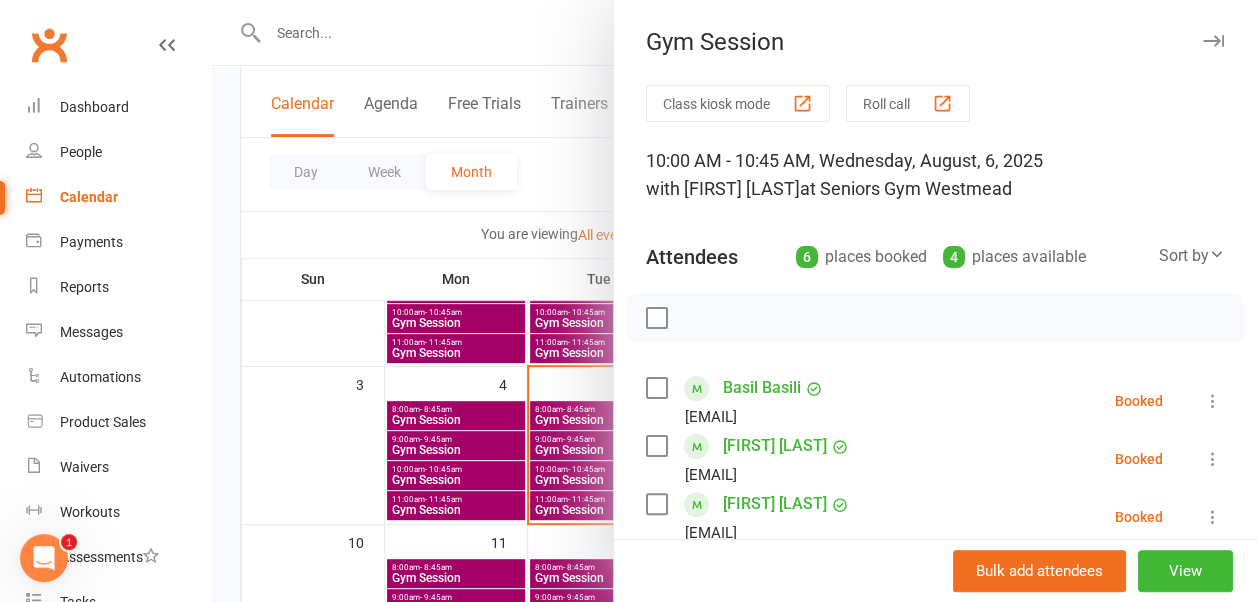 click at bounding box center [1213, 41] 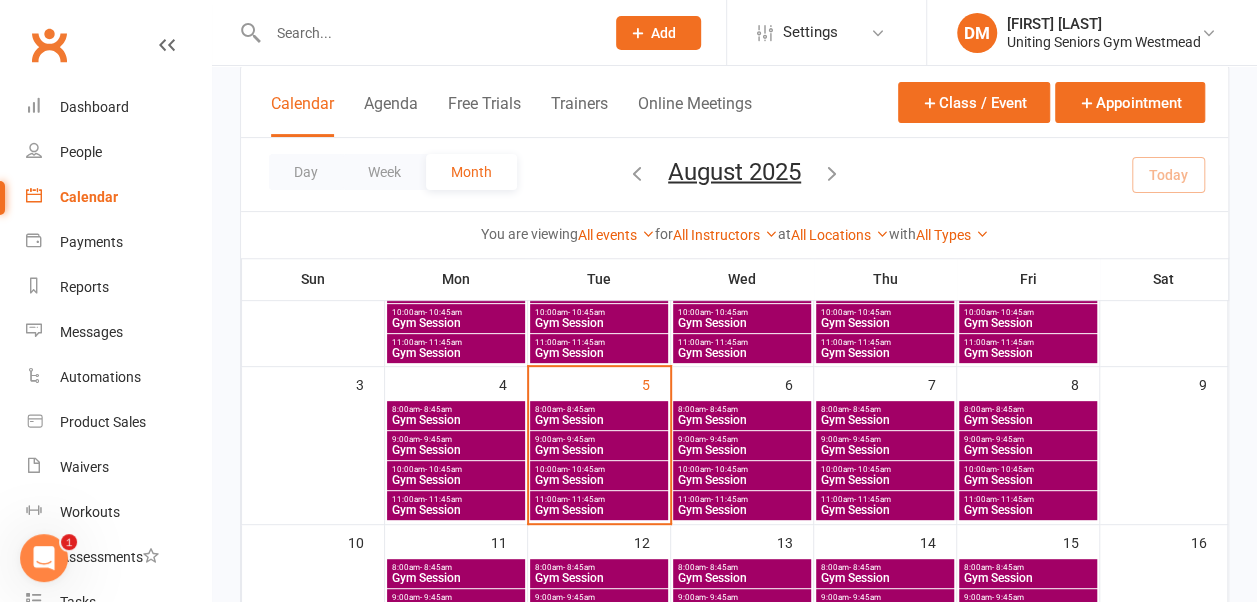 click on "Gym Session" at bounding box center (1028, 480) 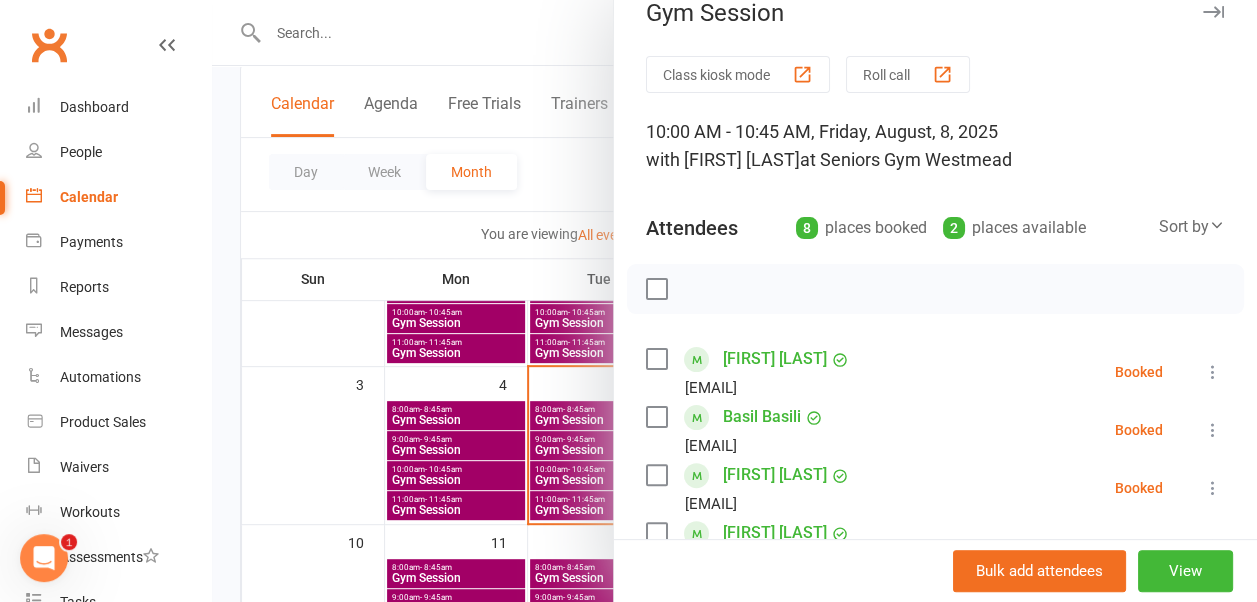 scroll, scrollTop: 0, scrollLeft: 0, axis: both 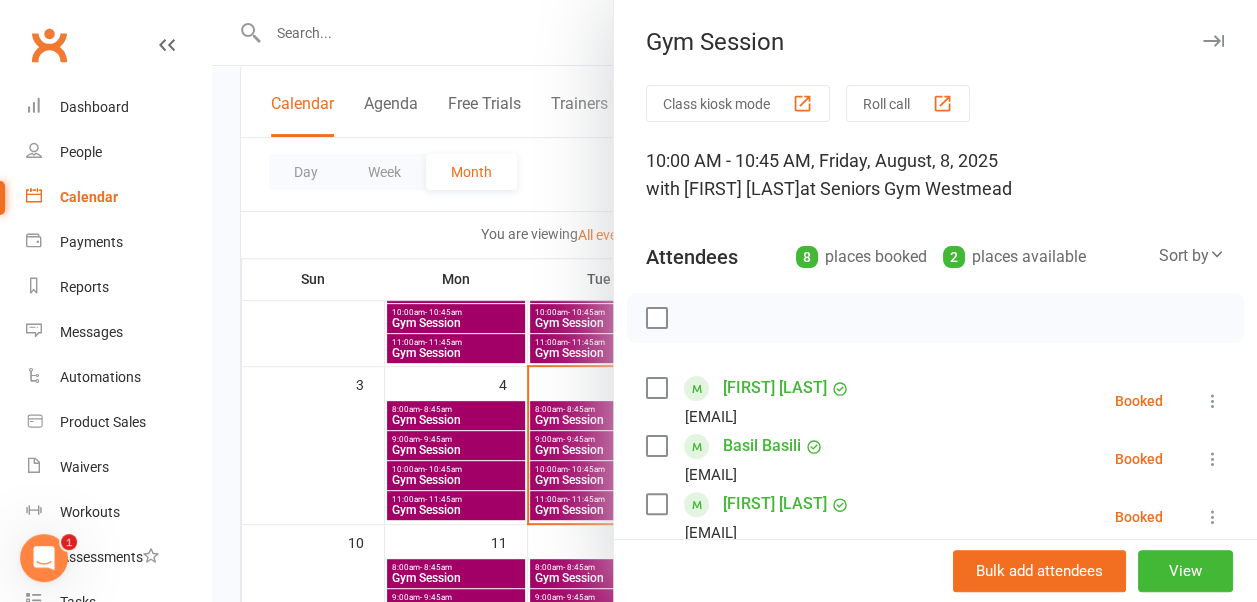 click at bounding box center (1213, 41) 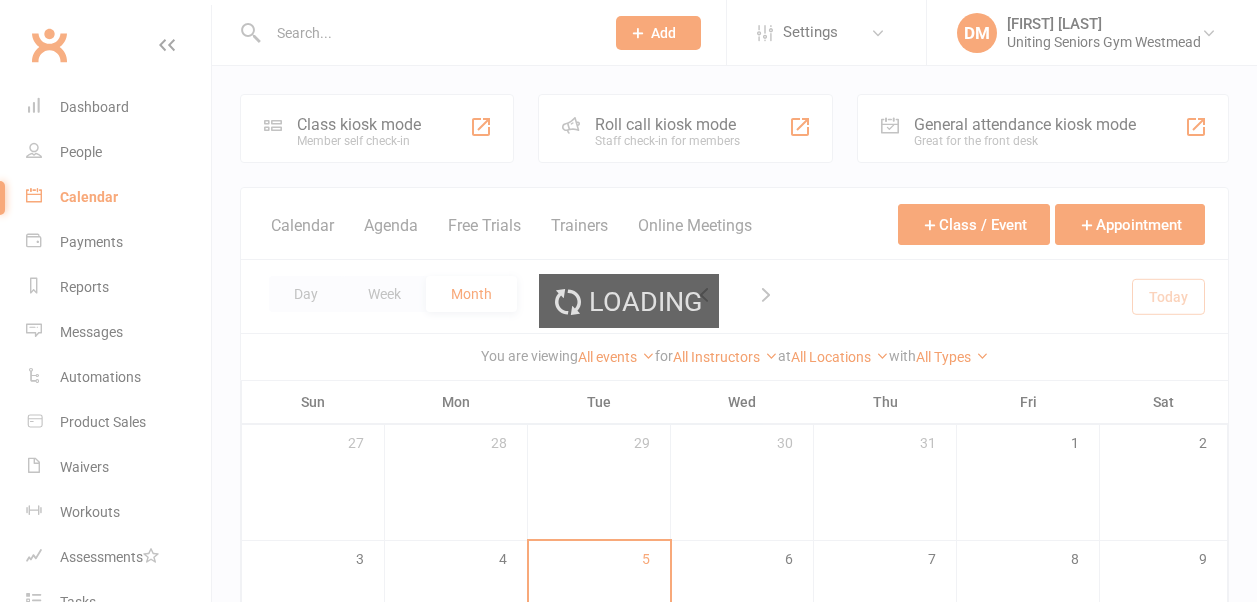 scroll, scrollTop: 216, scrollLeft: 0, axis: vertical 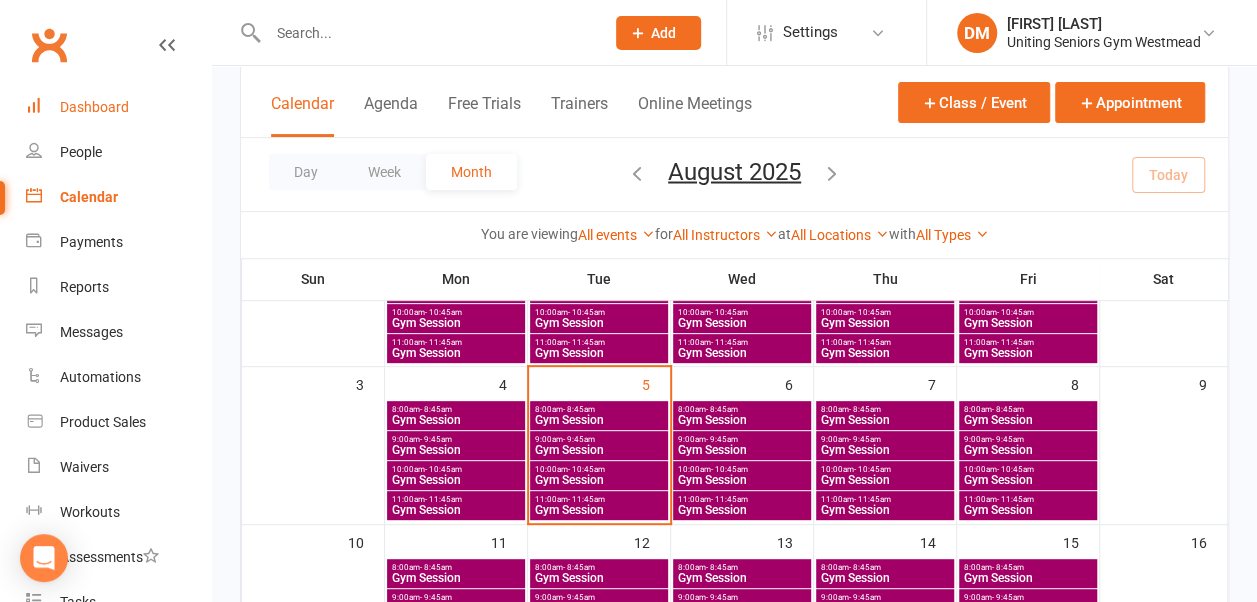 click on "Dashboard" at bounding box center [118, 107] 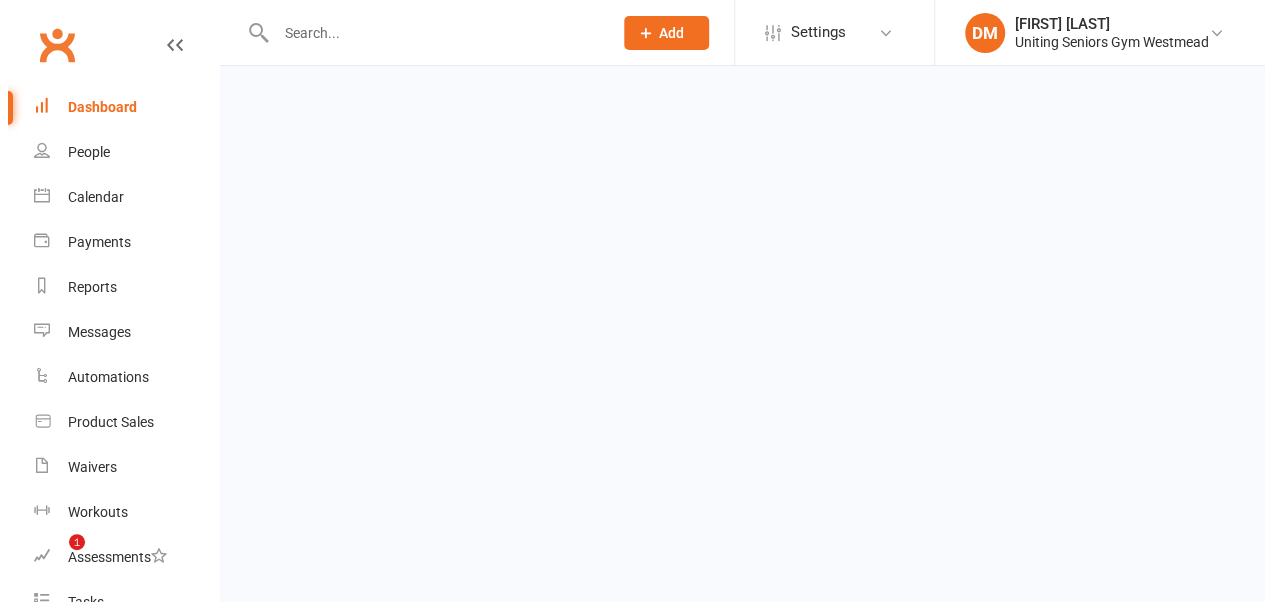 scroll, scrollTop: 0, scrollLeft: 0, axis: both 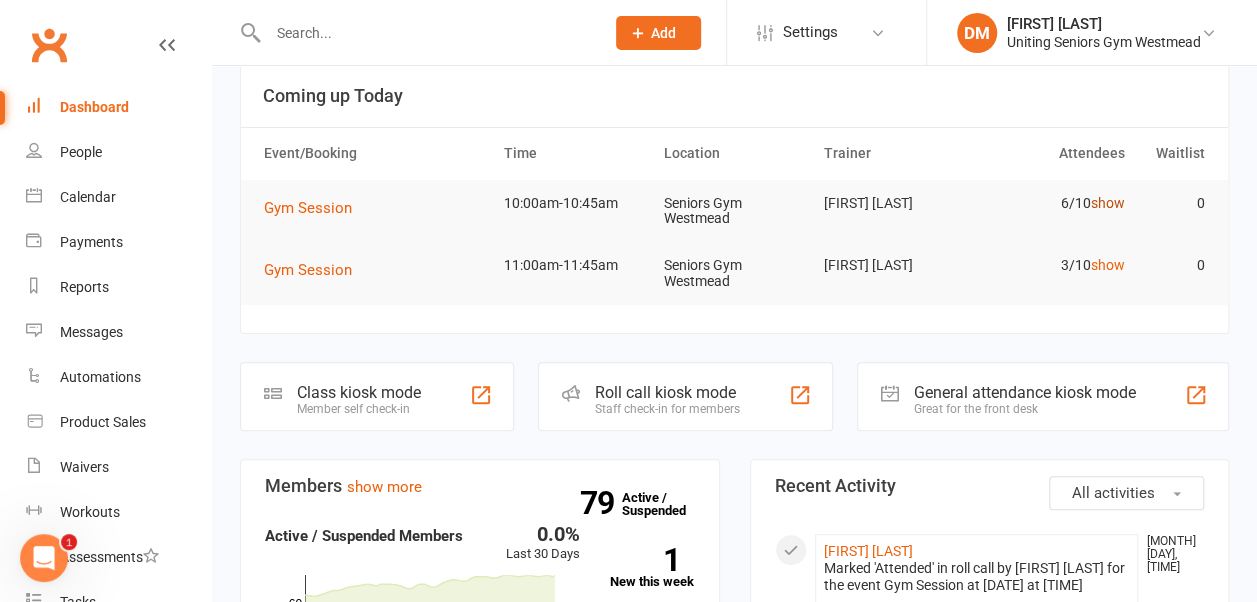 click on "show" at bounding box center (1108, 203) 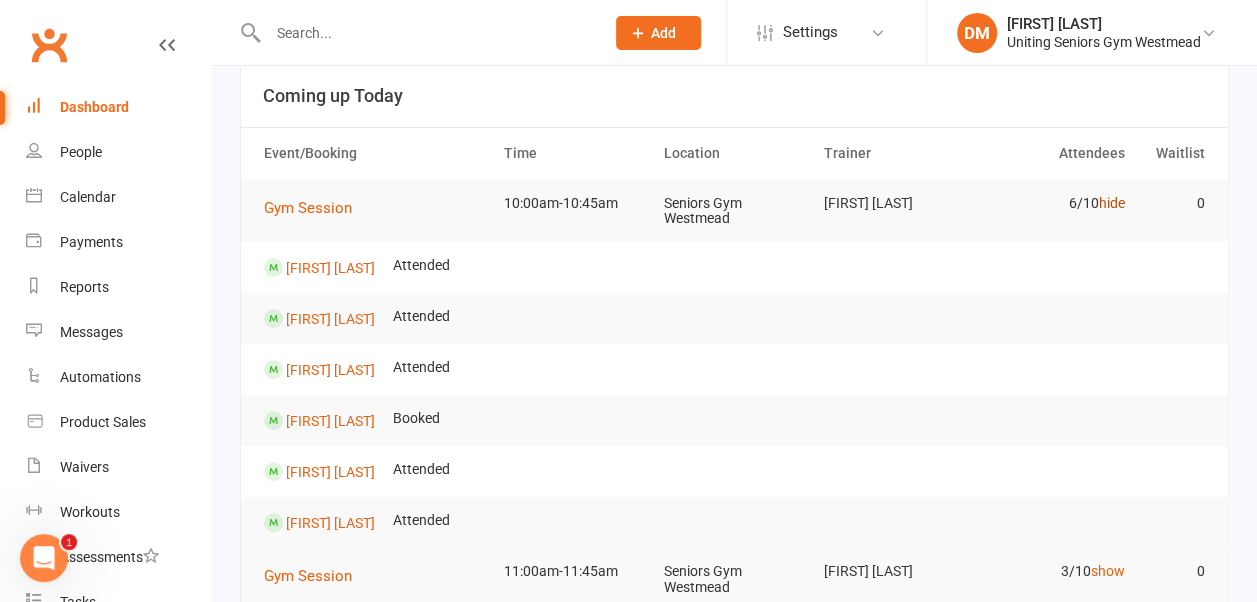 click on "hide" at bounding box center (1112, 203) 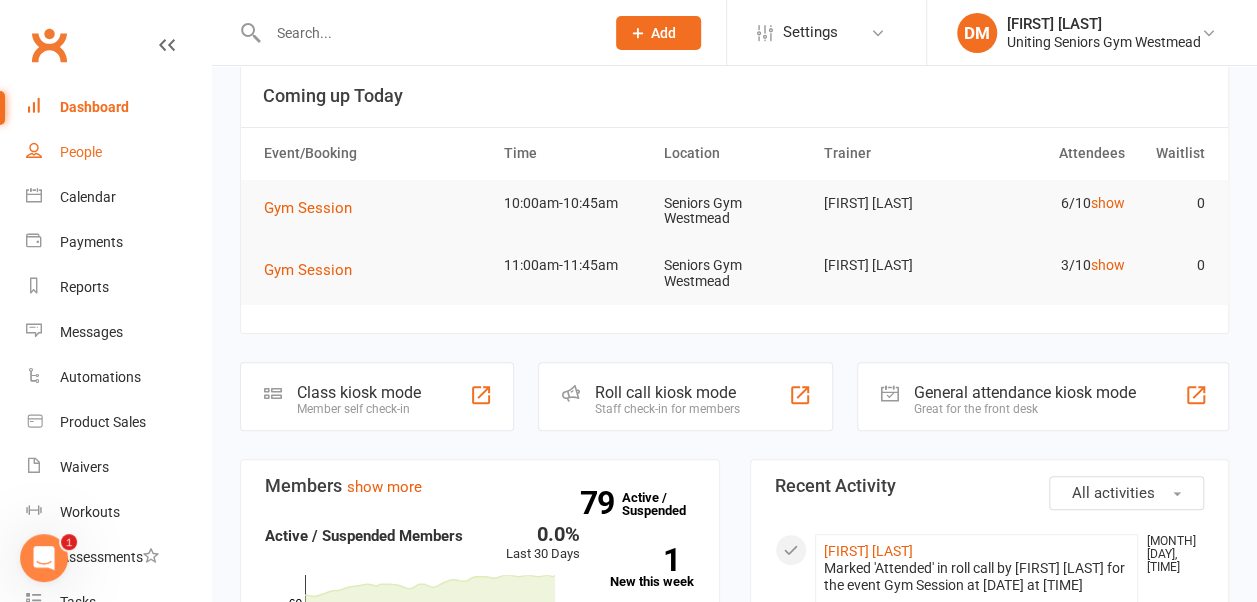 click on "People" at bounding box center (81, 152) 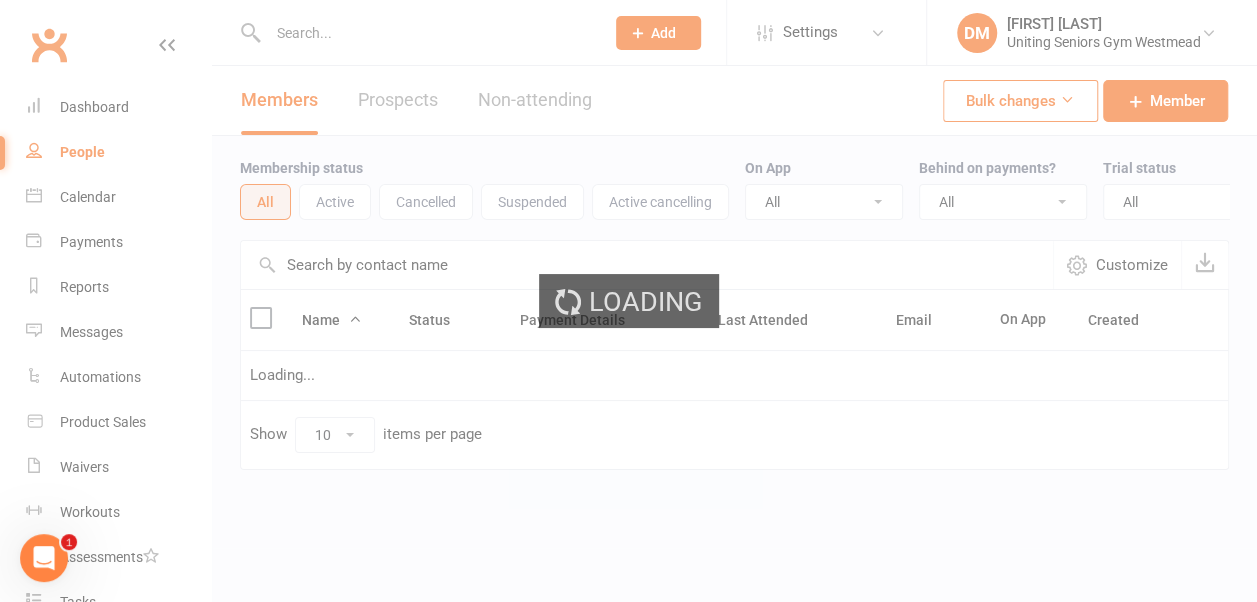scroll, scrollTop: 0, scrollLeft: 0, axis: both 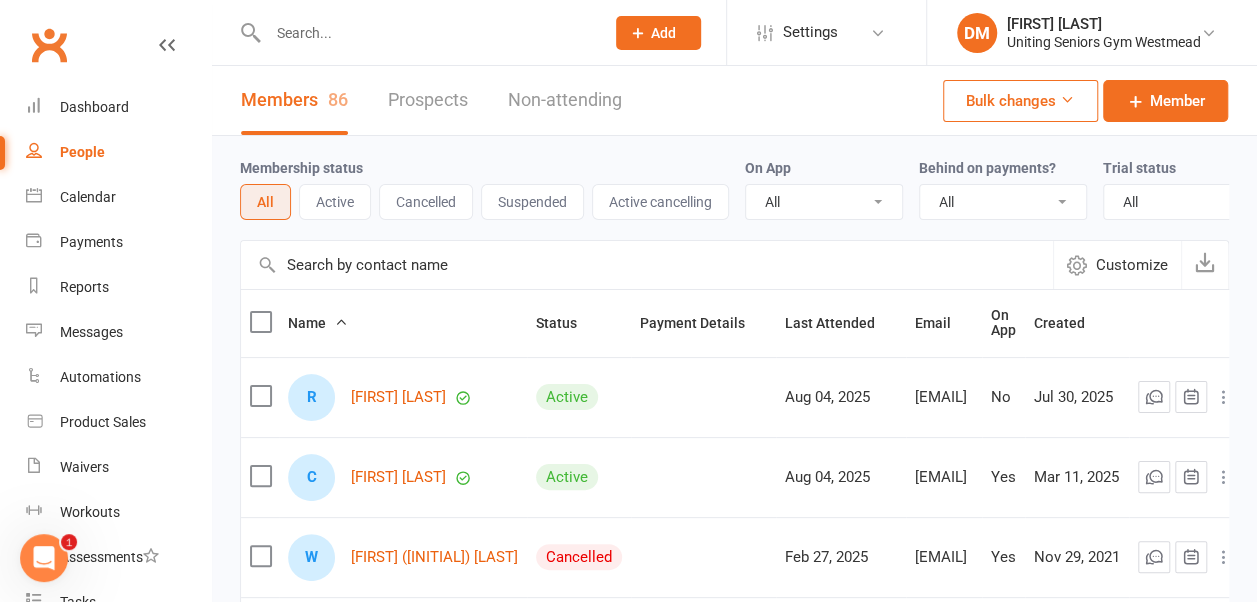 click on "Active" at bounding box center (335, 202) 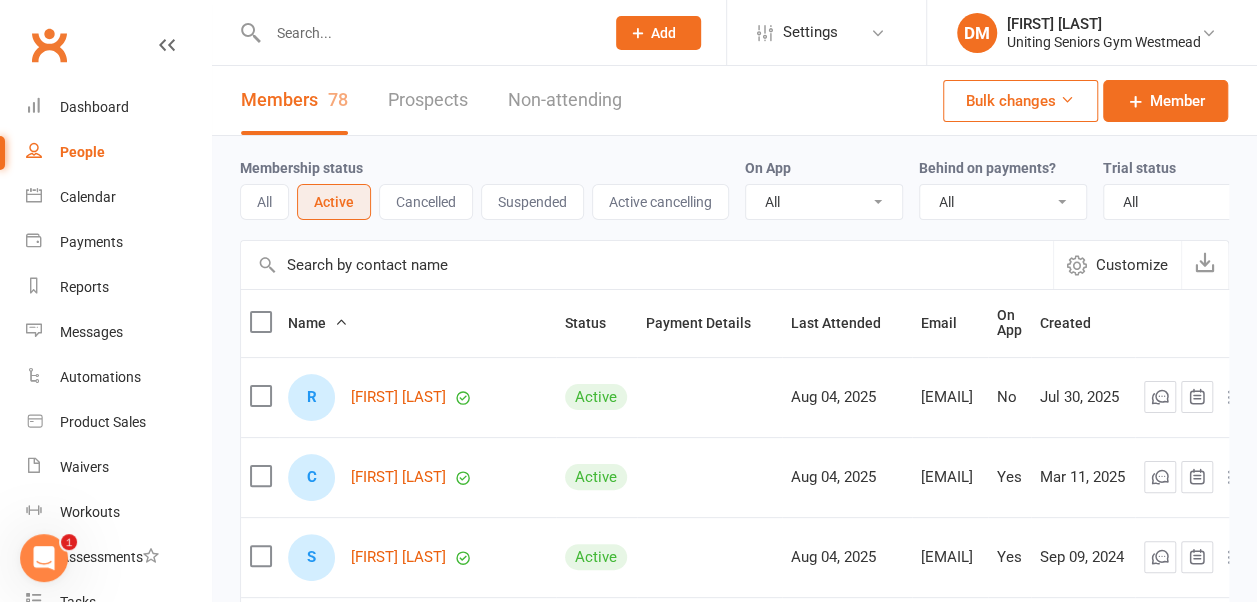 click on "Cancelled" at bounding box center [426, 202] 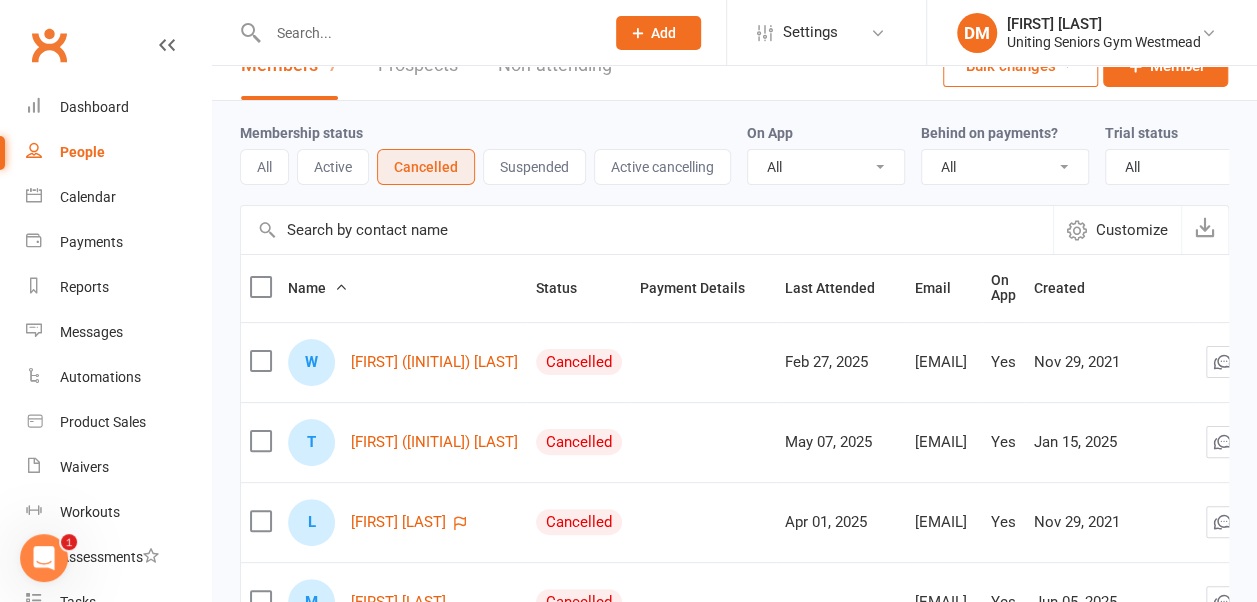 scroll, scrollTop: 34, scrollLeft: 0, axis: vertical 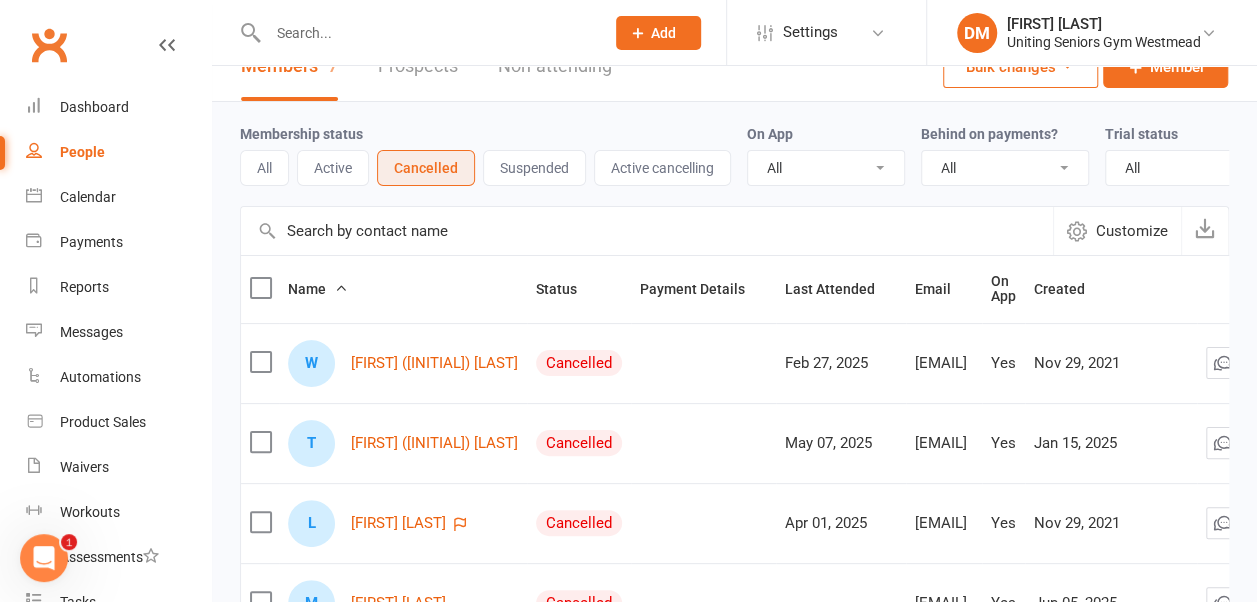click on "Suspended" at bounding box center (534, 168) 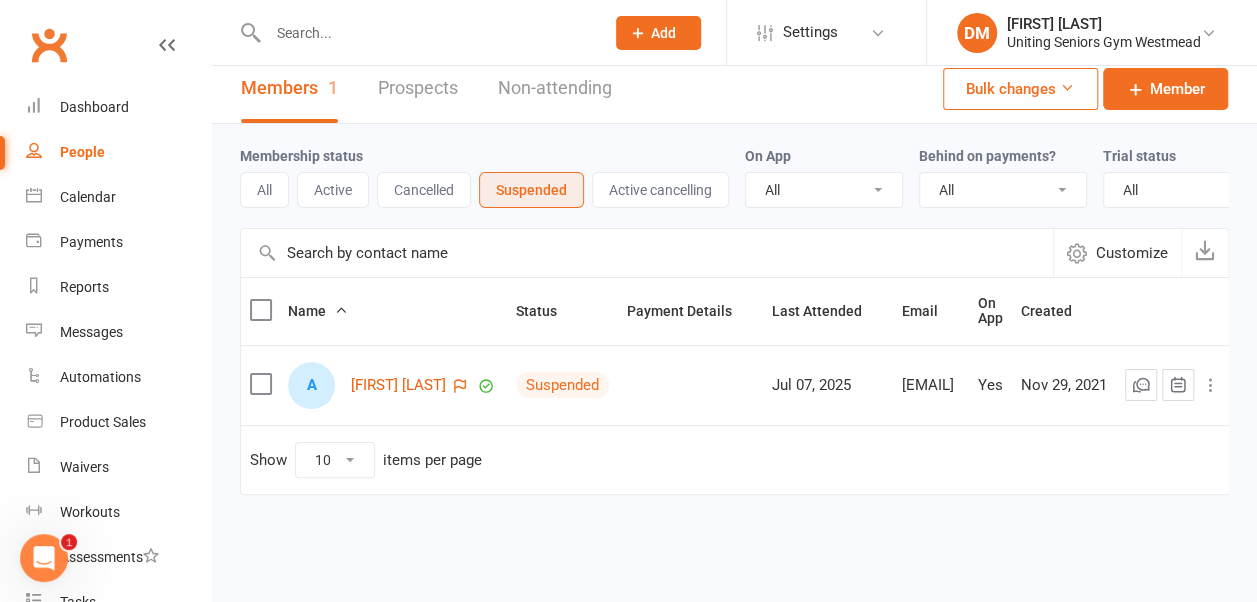 click on "Cancelled" at bounding box center (424, 190) 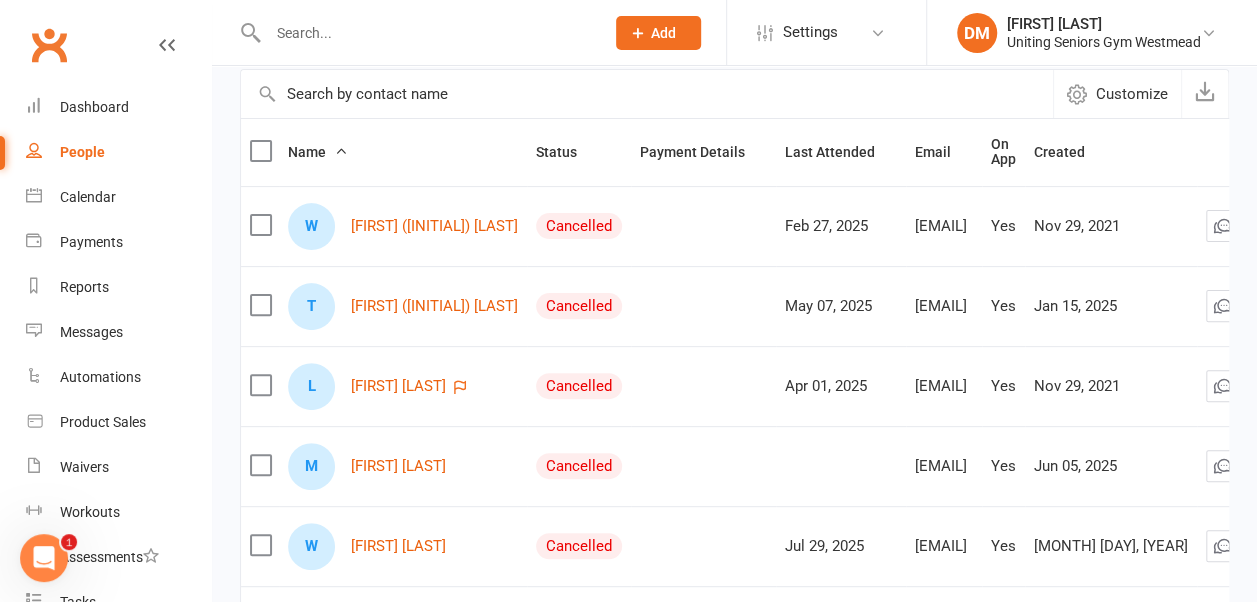 scroll, scrollTop: 170, scrollLeft: 0, axis: vertical 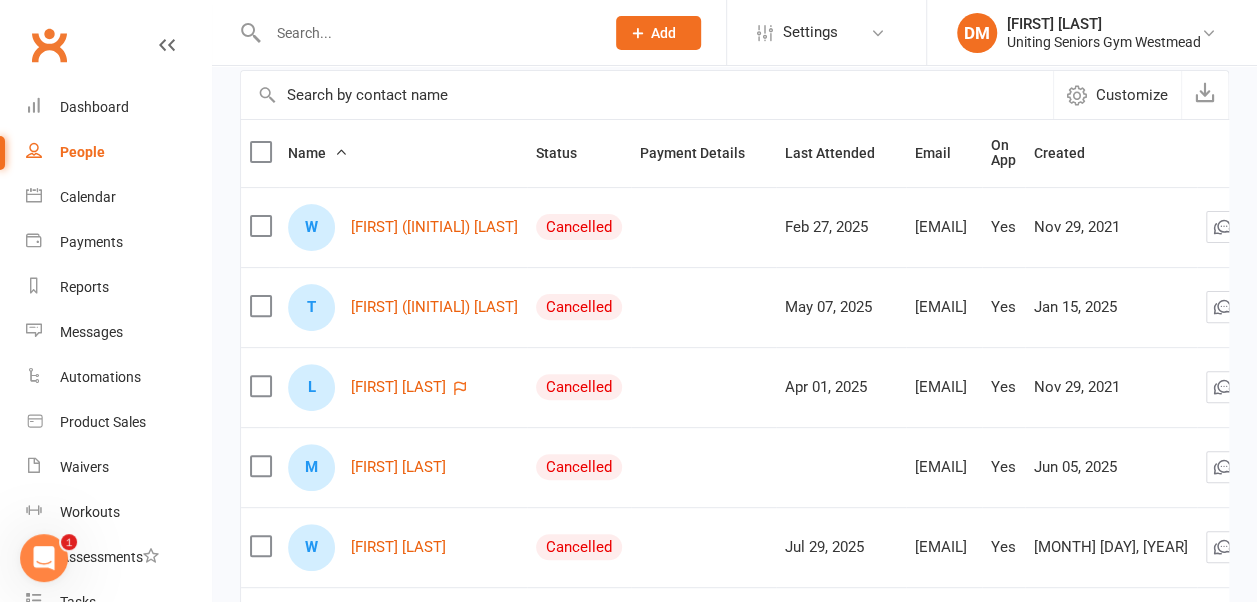 click at bounding box center (426, 33) 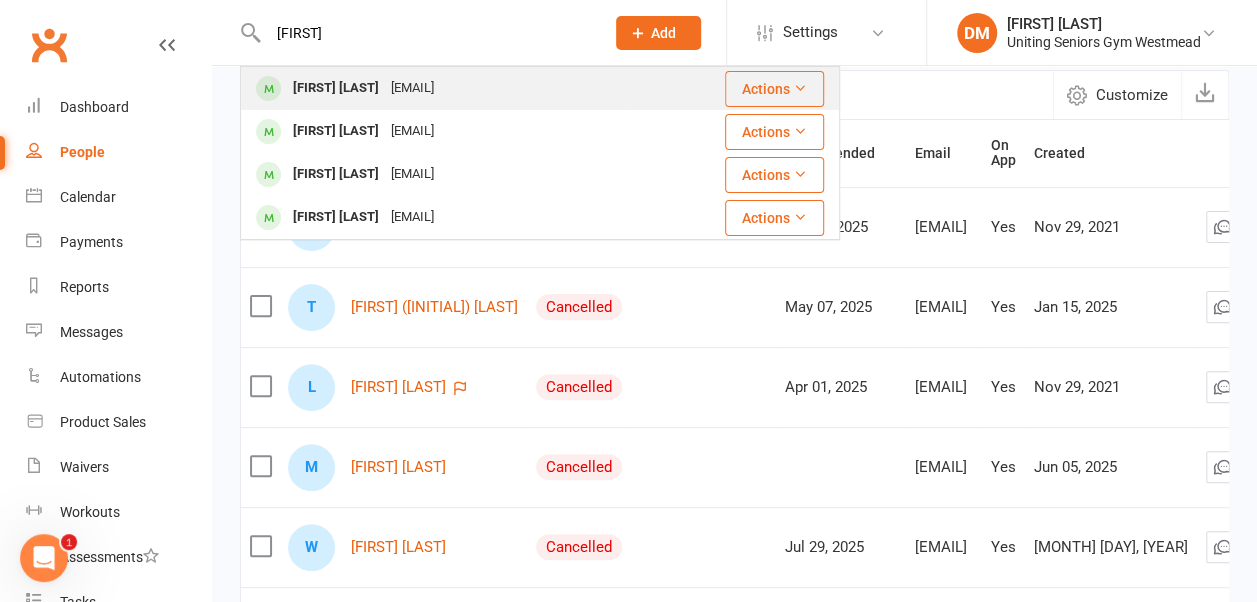 type on "[FIRST]" 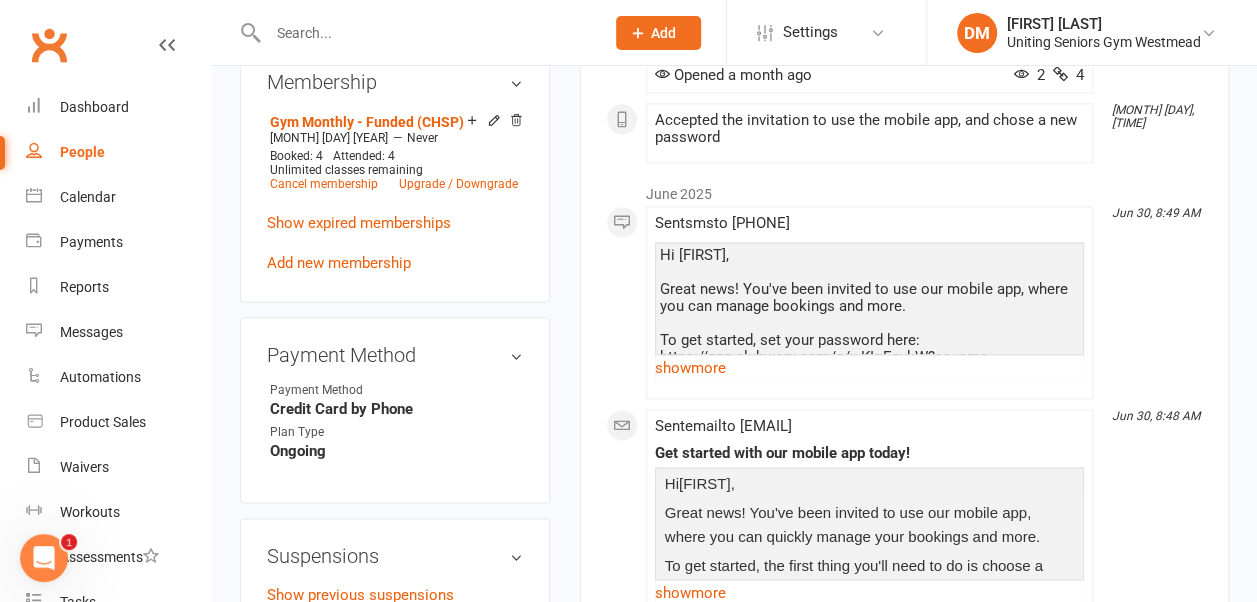 scroll, scrollTop: 1460, scrollLeft: 0, axis: vertical 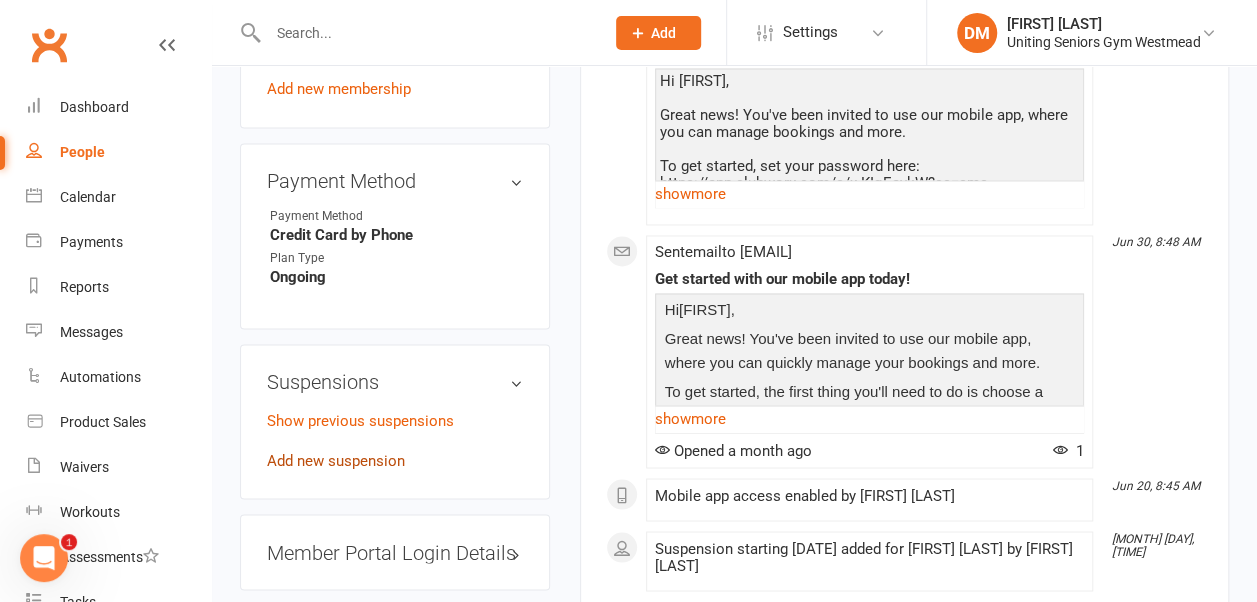 click on "Add new suspension" at bounding box center (336, 460) 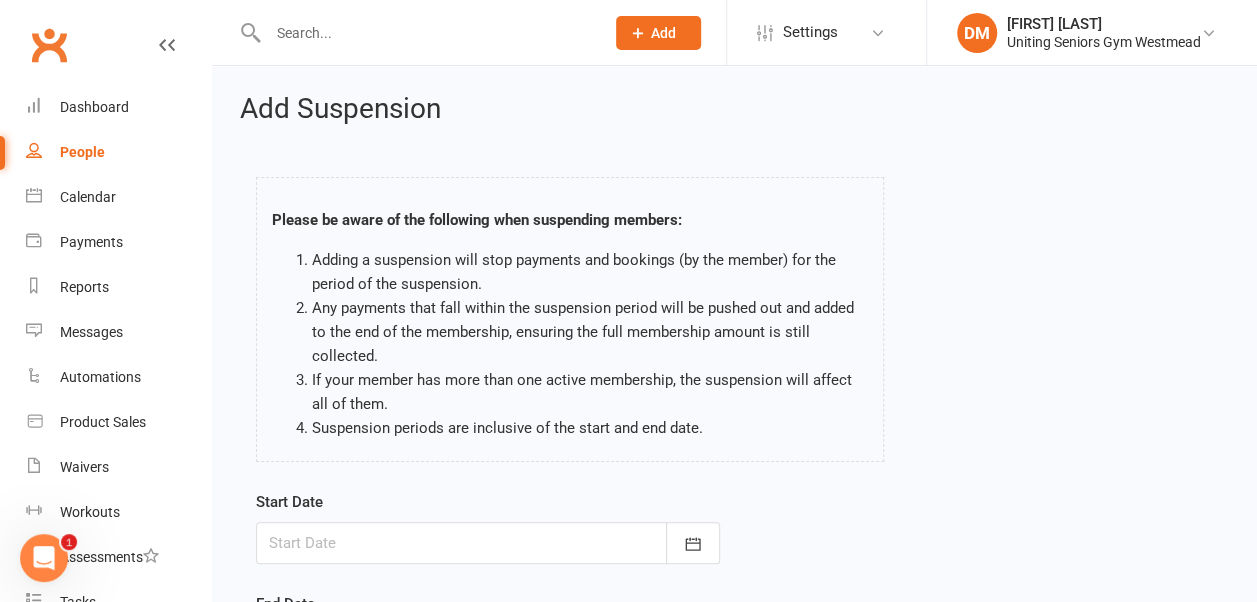 scroll, scrollTop: 239, scrollLeft: 0, axis: vertical 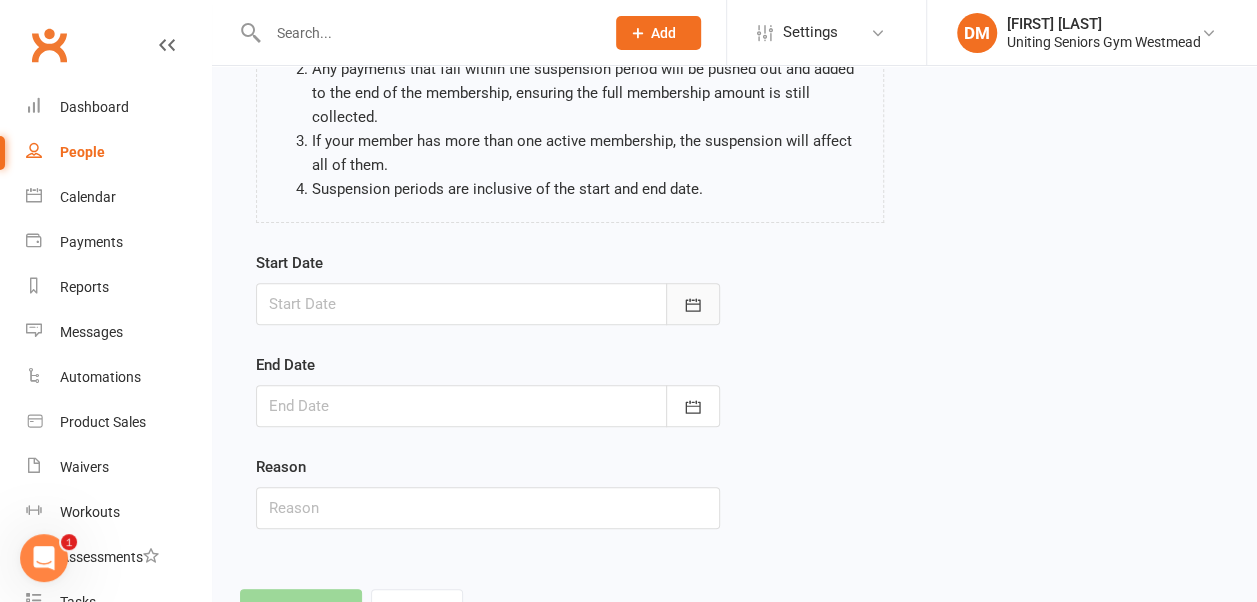 click at bounding box center (693, 304) 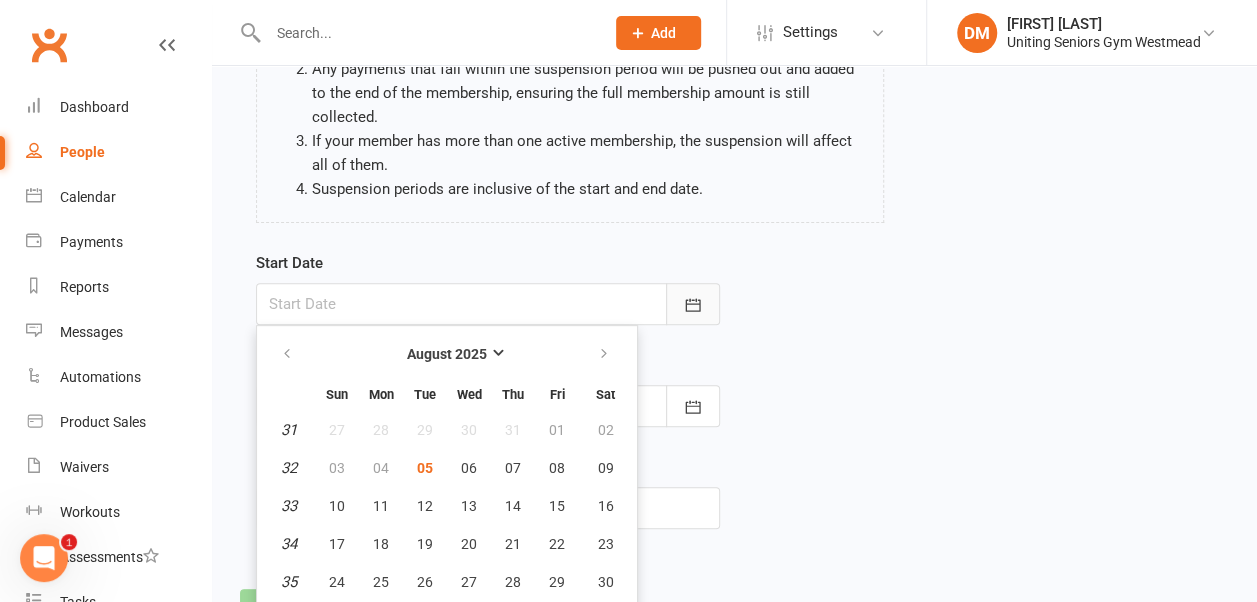 scroll, scrollTop: 276, scrollLeft: 0, axis: vertical 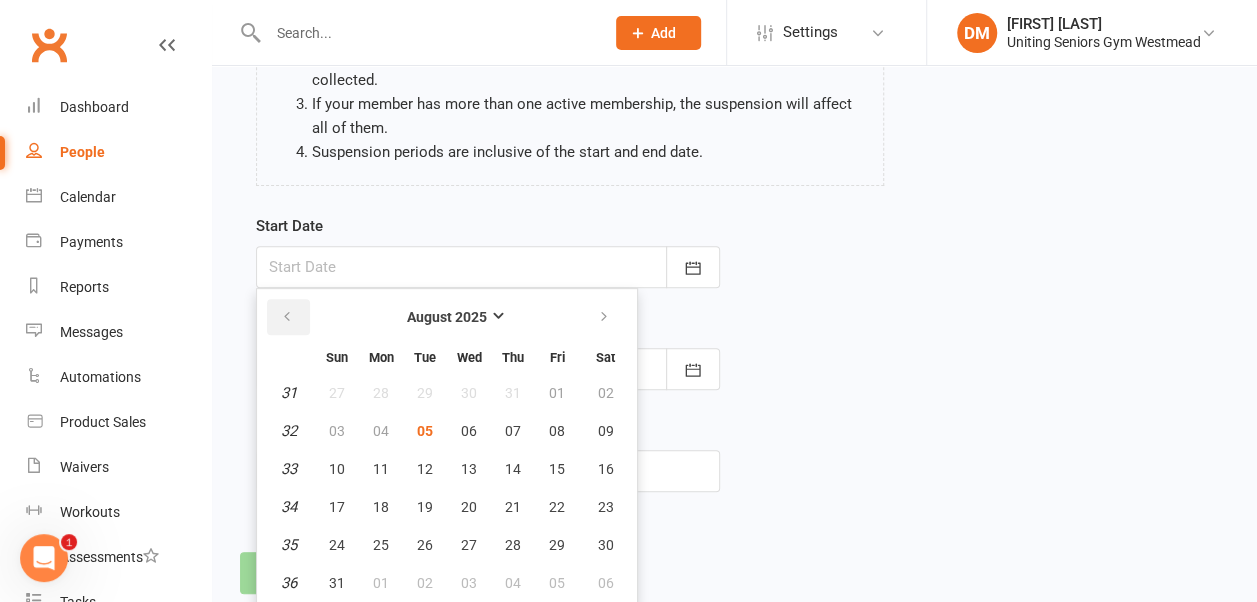 click at bounding box center [287, 317] 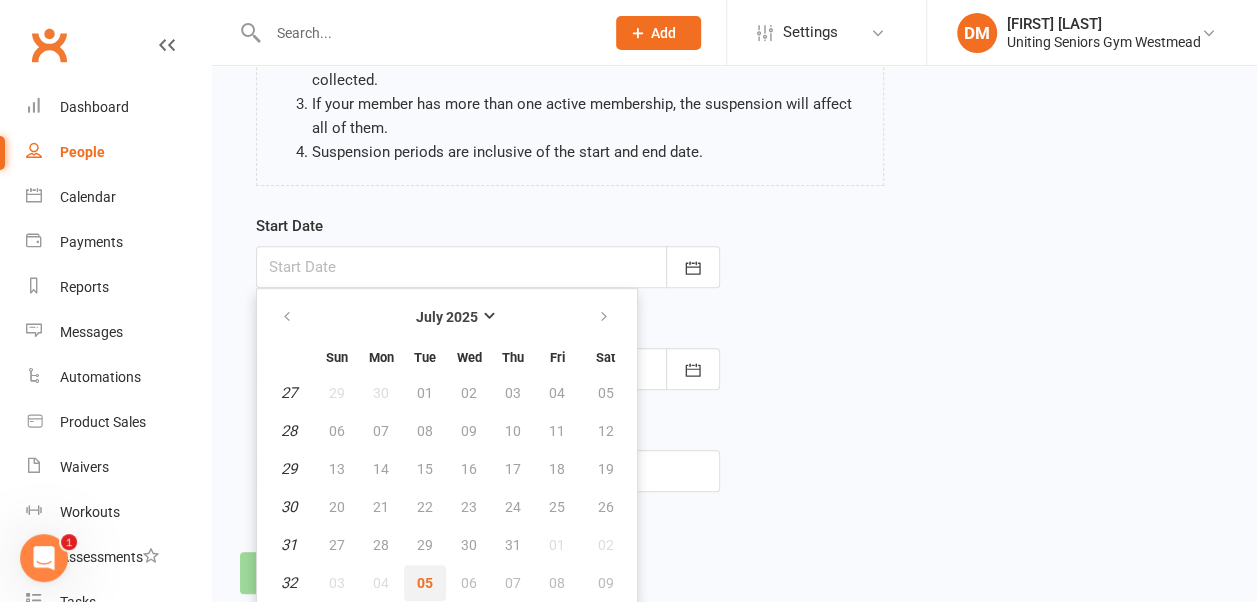 click on "05" at bounding box center [425, 583] 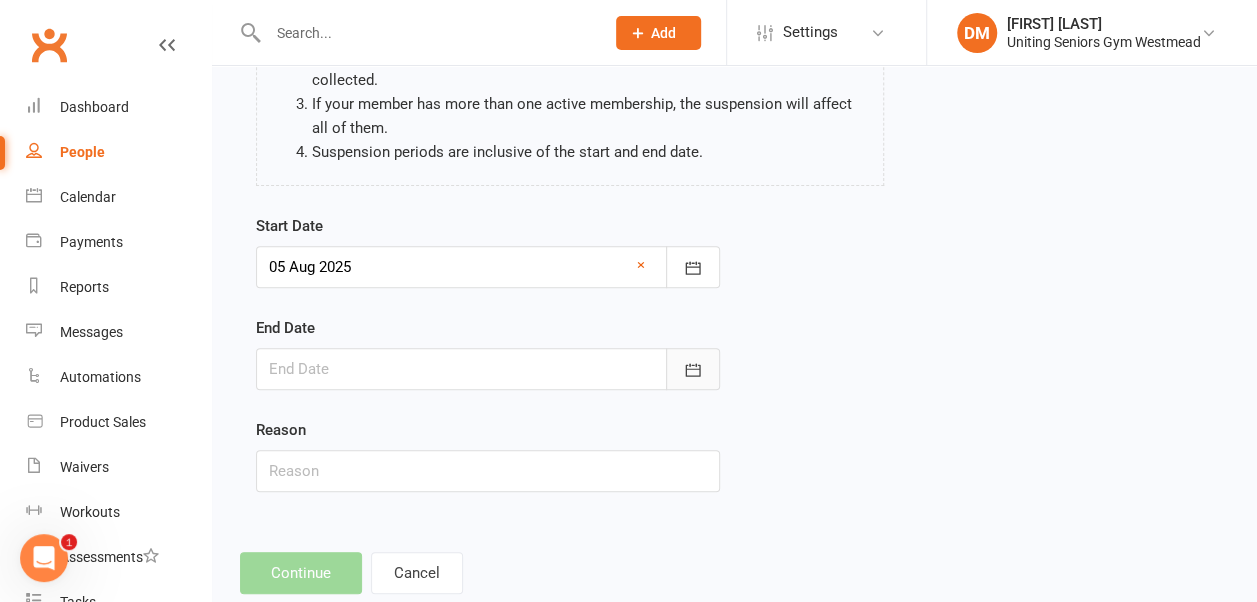 click 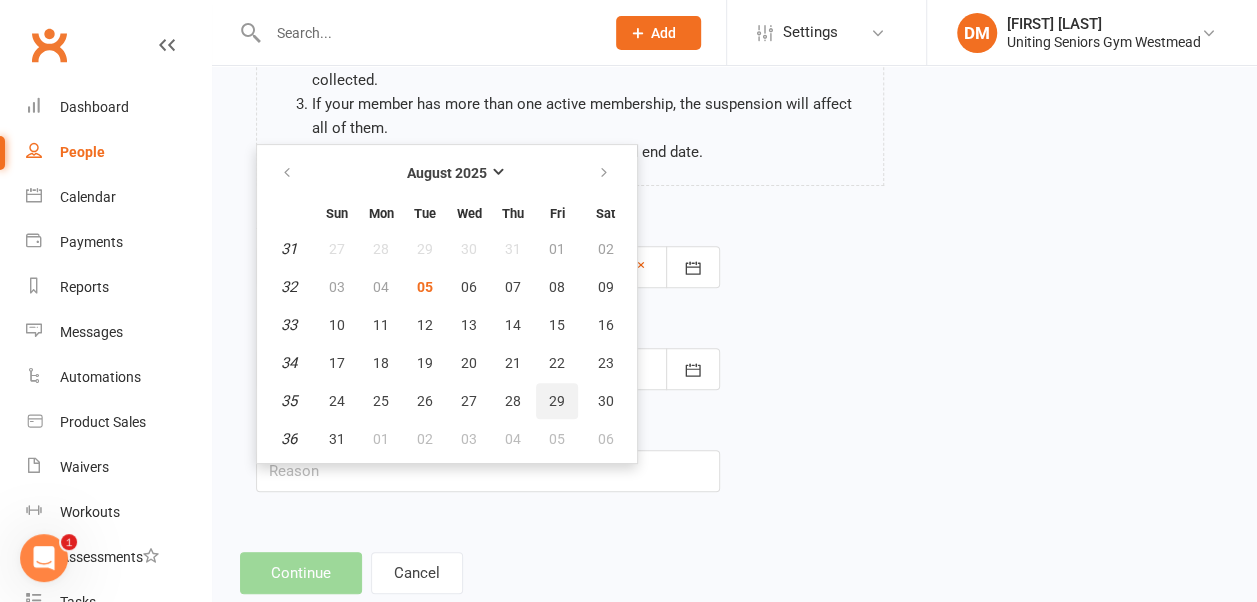 click on "29" at bounding box center [557, 401] 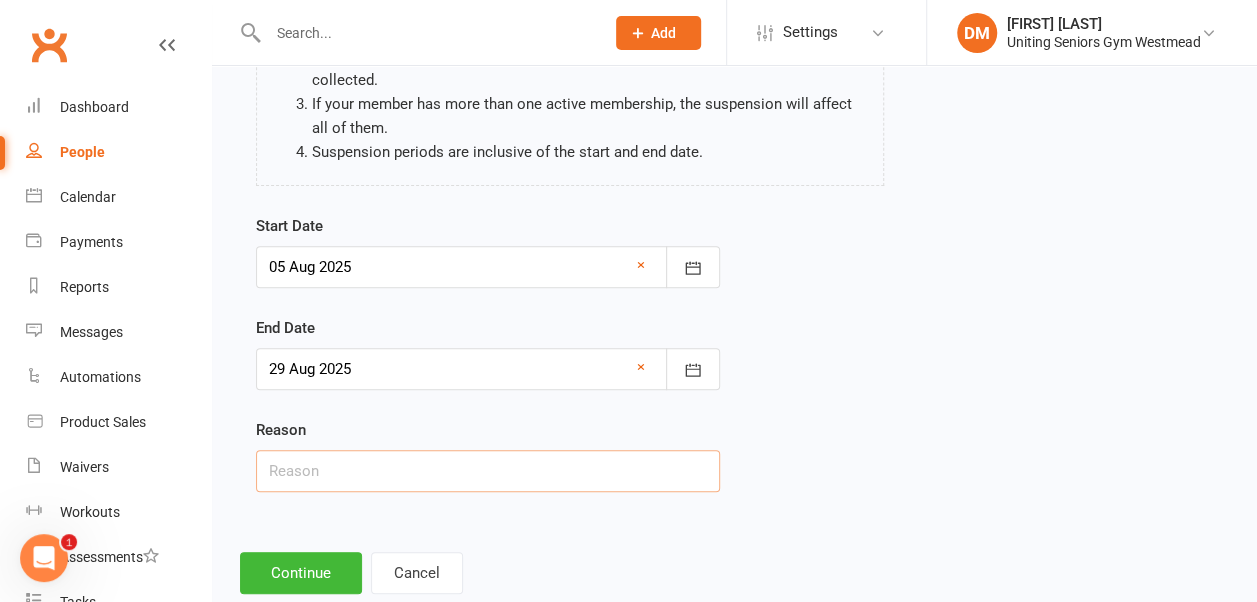 click at bounding box center [488, 471] 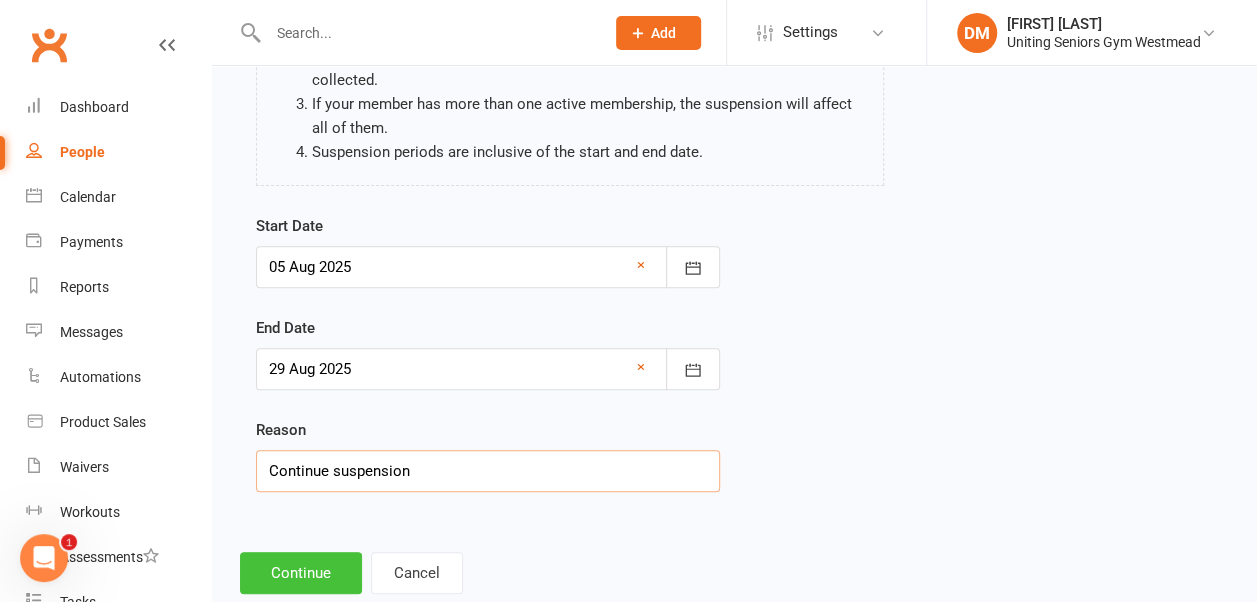 type on "Continue suspension" 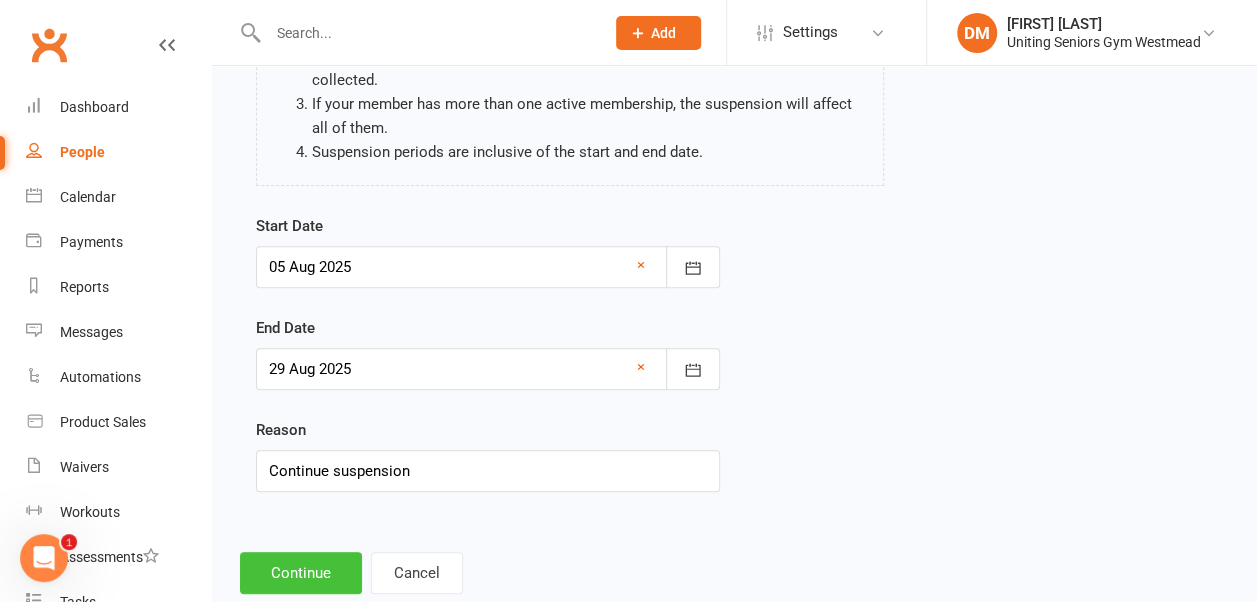 click on "Continue" at bounding box center (301, 573) 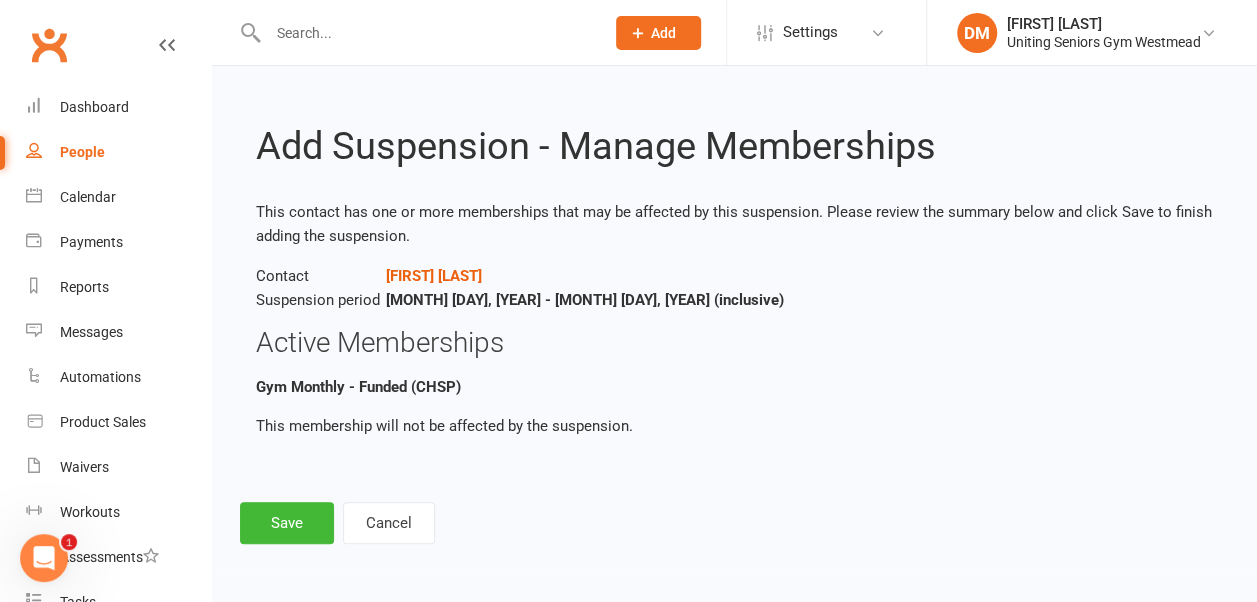 scroll, scrollTop: 0, scrollLeft: 0, axis: both 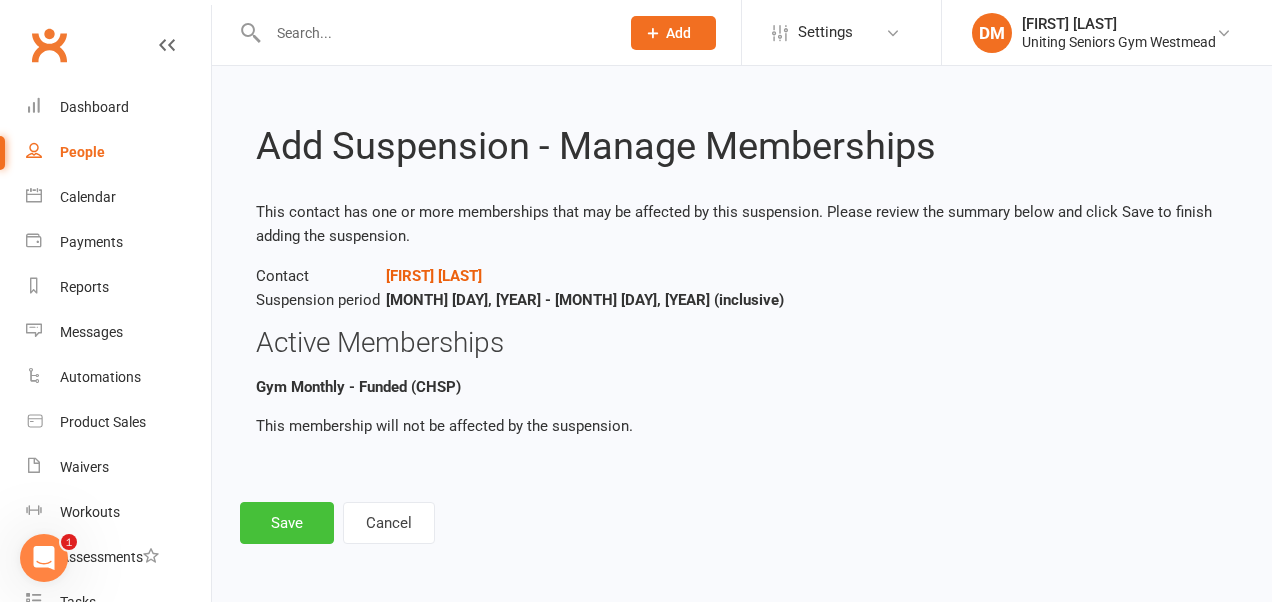 click on "Save" at bounding box center (287, 523) 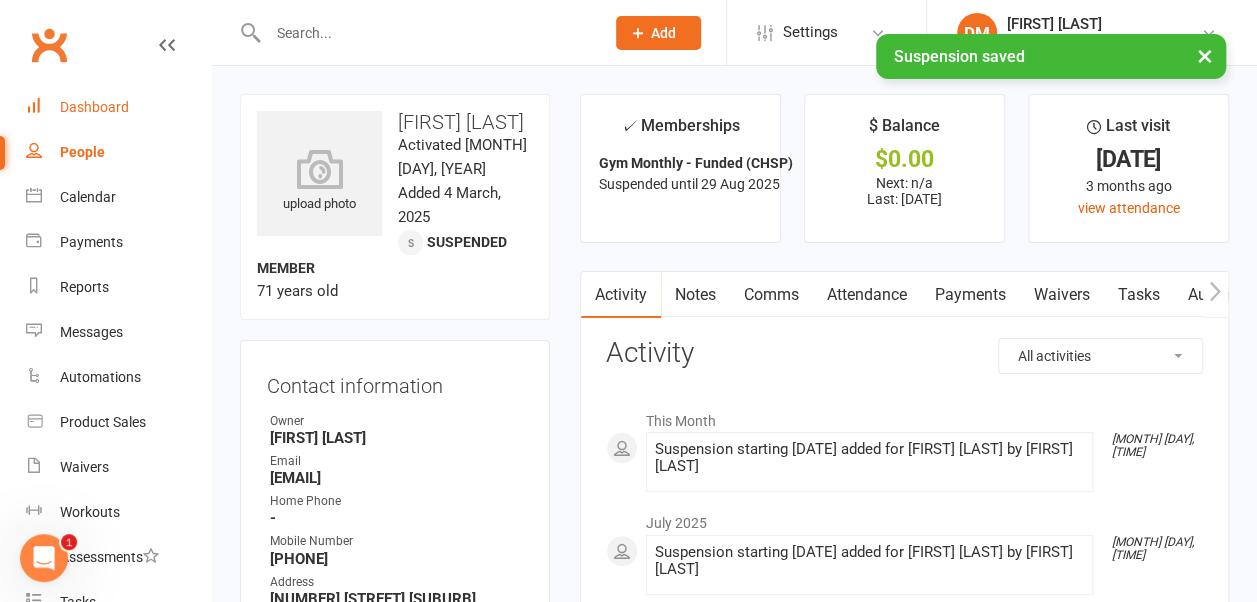 click on "Dashboard" at bounding box center [94, 107] 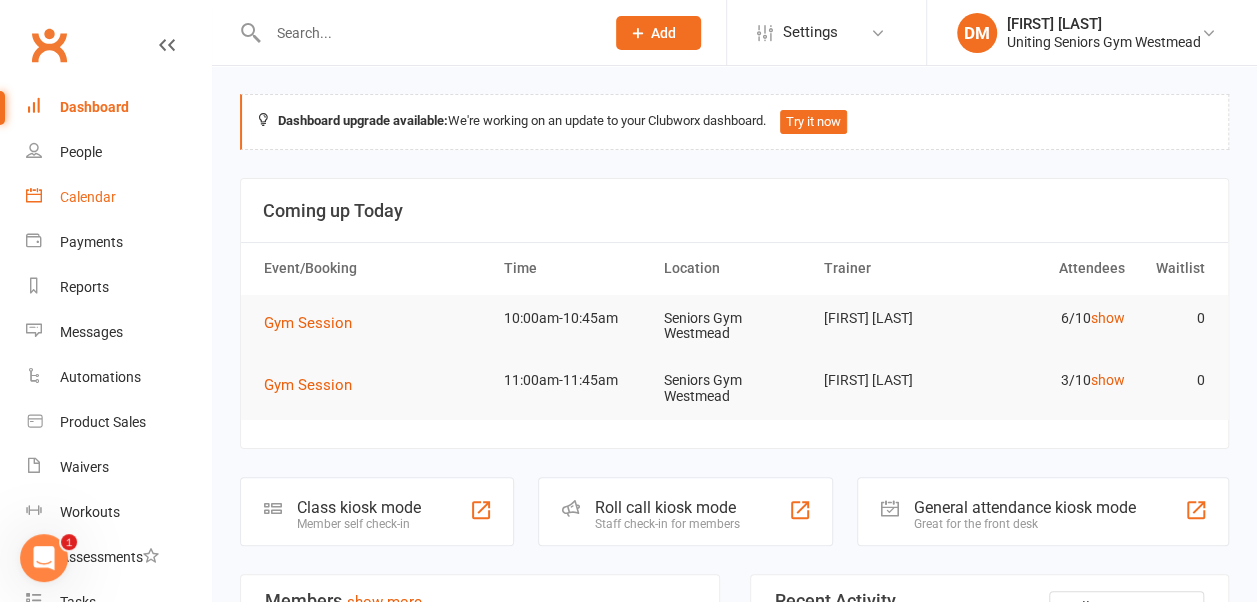 click on "Calendar" at bounding box center [88, 197] 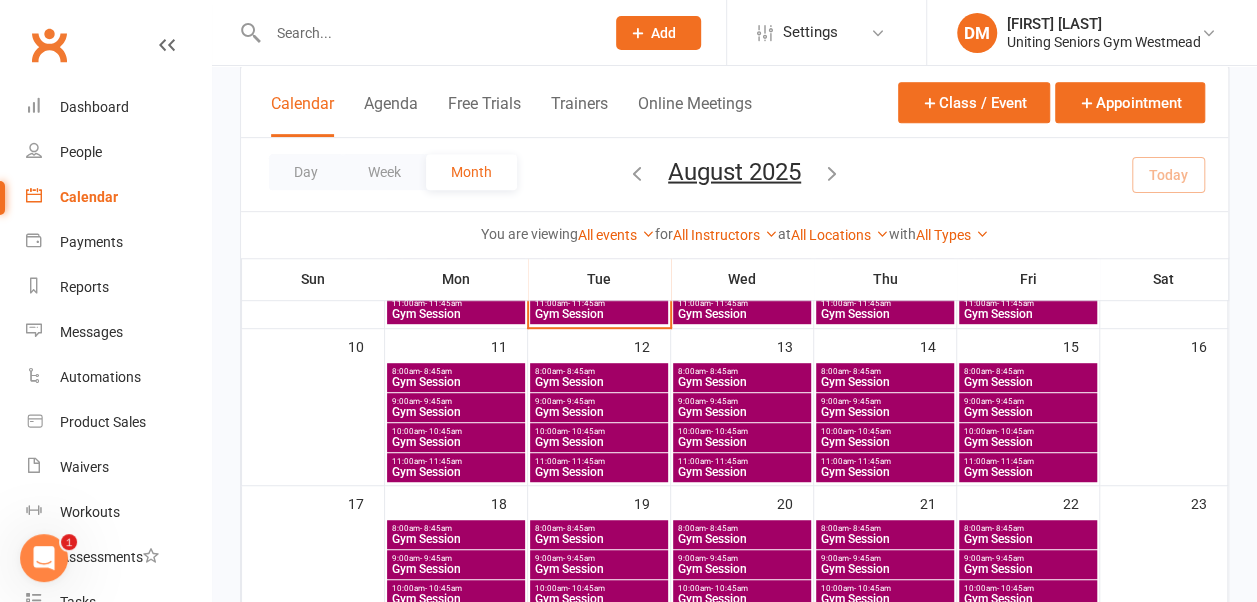 scroll, scrollTop: 413, scrollLeft: 0, axis: vertical 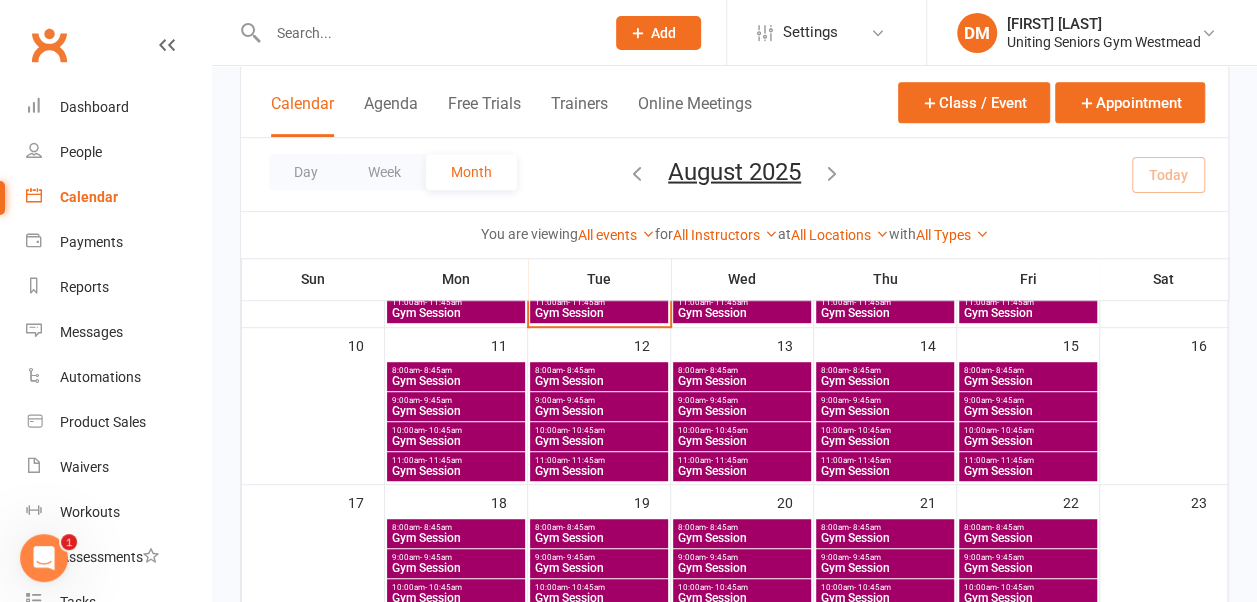 click on "- 10:45am" at bounding box center (586, 430) 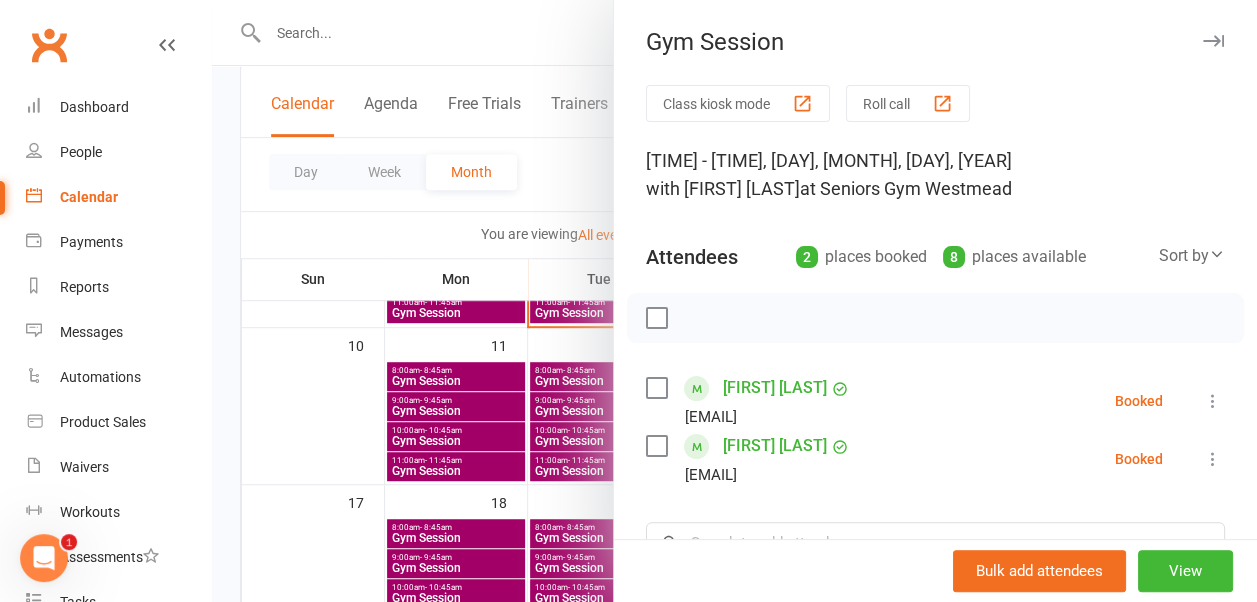 click at bounding box center [1213, 401] 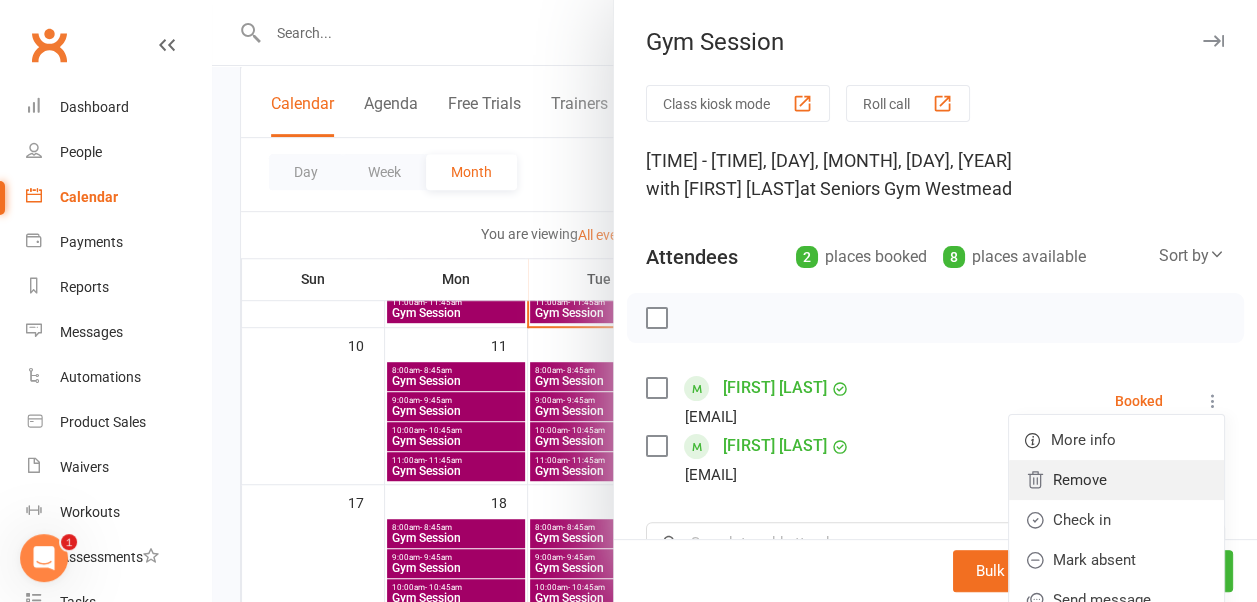 click on "Remove" at bounding box center (1116, 480) 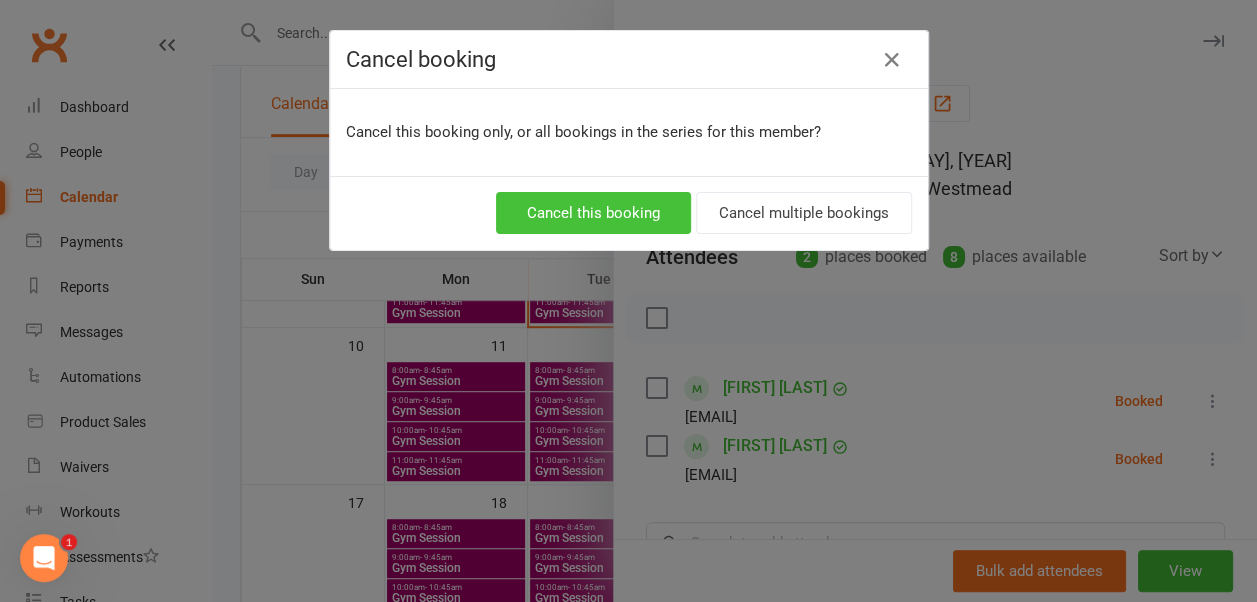 click on "Cancel this booking" at bounding box center [593, 213] 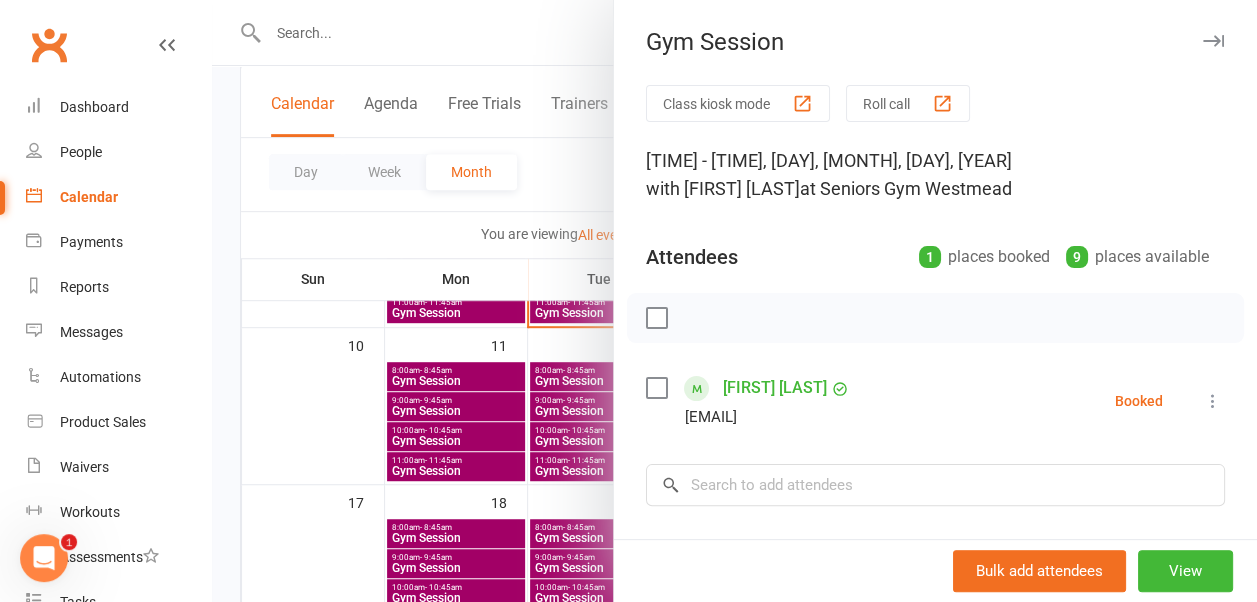 click at bounding box center [1213, 401] 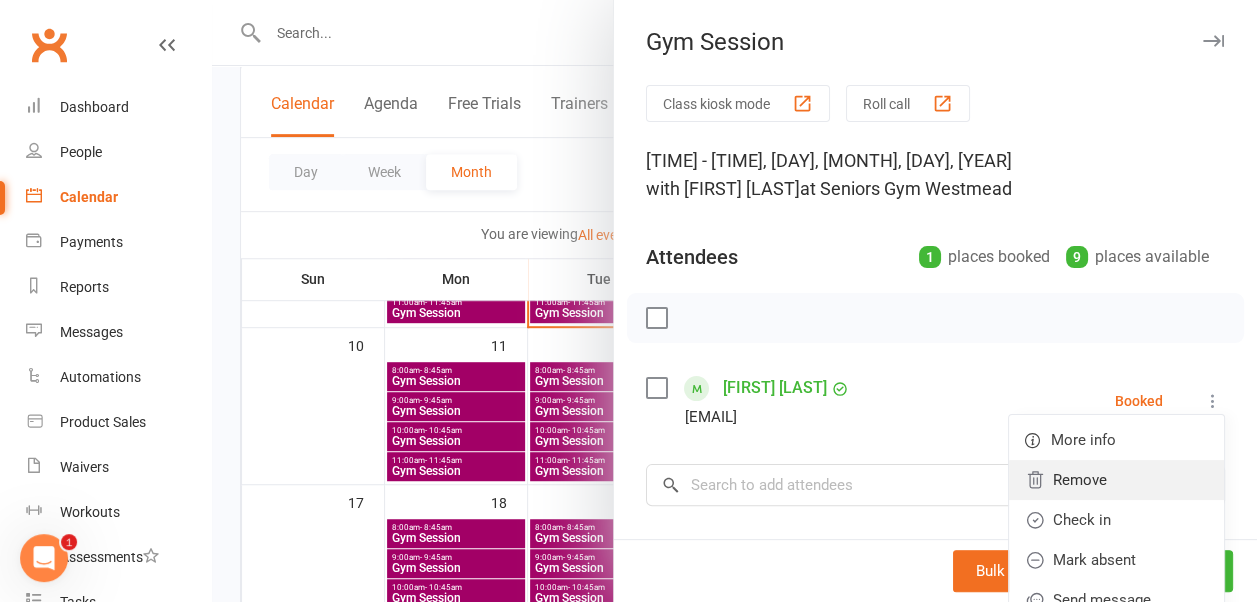 click on "Remove" at bounding box center (1116, 480) 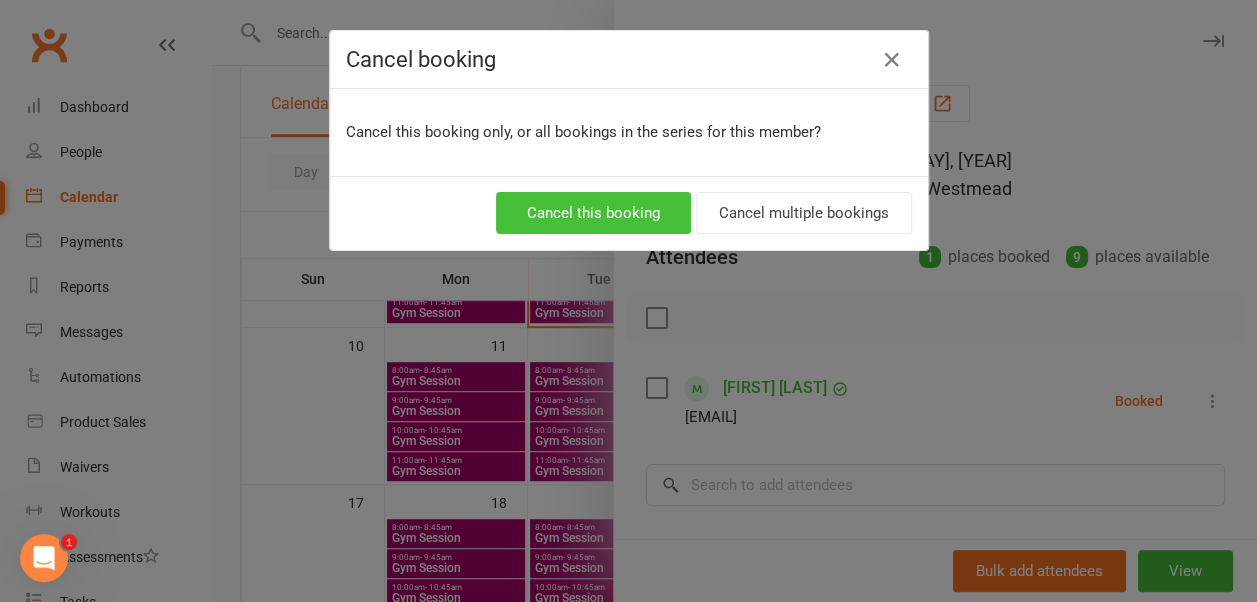 click on "Cancel this booking" at bounding box center (593, 213) 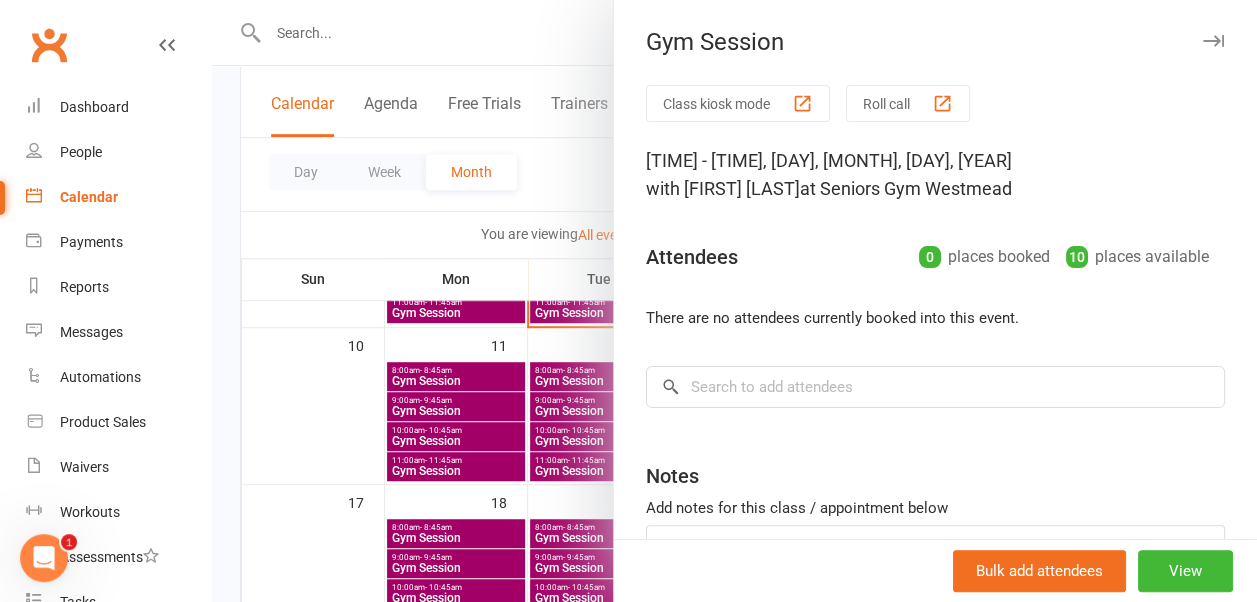 click at bounding box center [1213, 41] 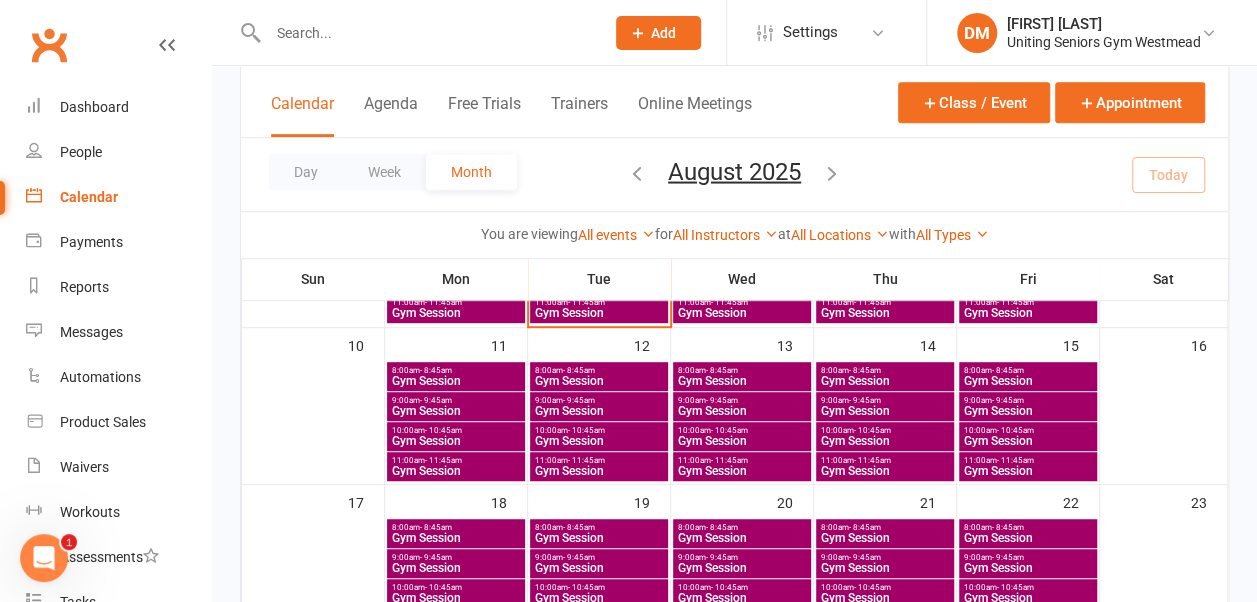 scroll, scrollTop: 535, scrollLeft: 0, axis: vertical 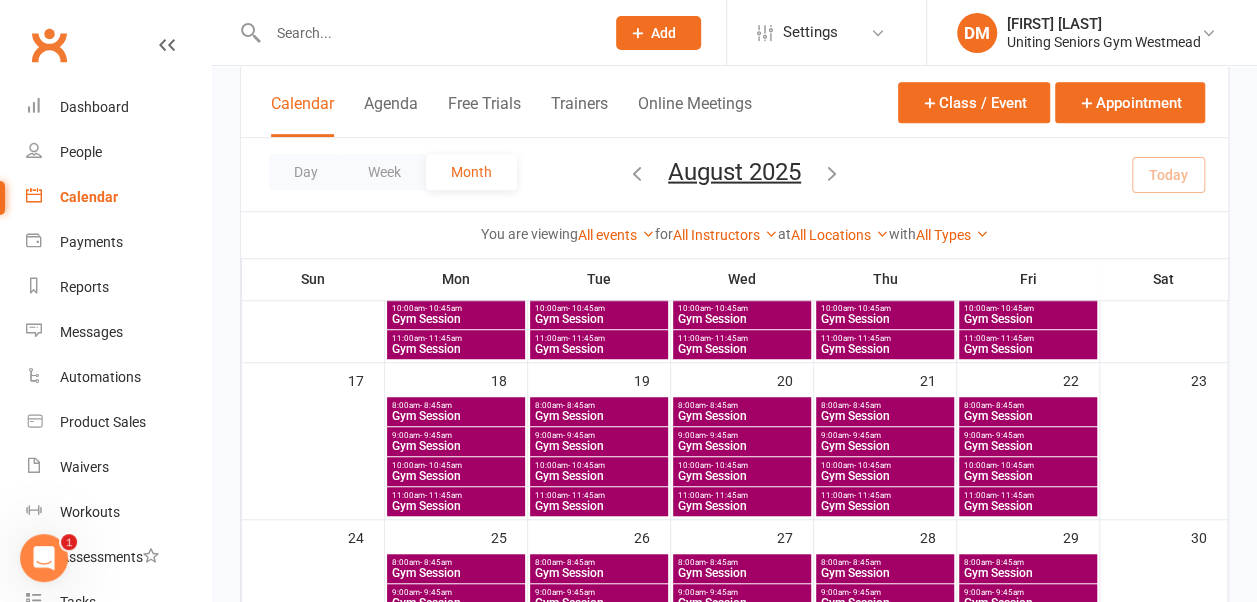 click on "Gym Session" at bounding box center (885, 476) 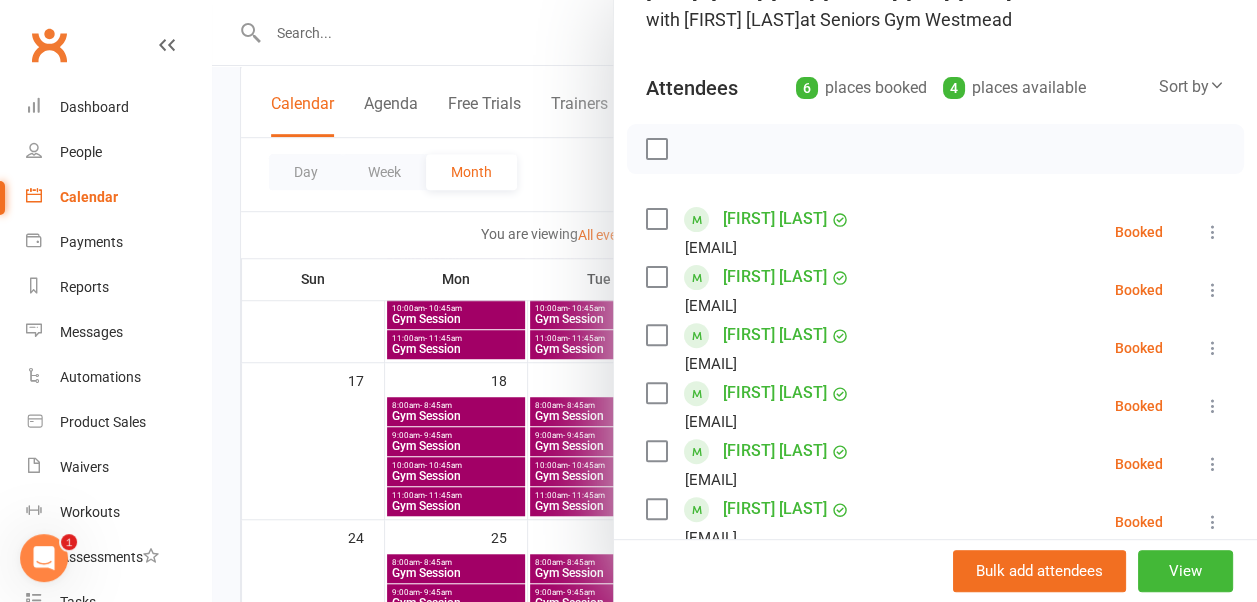 scroll, scrollTop: 170, scrollLeft: 0, axis: vertical 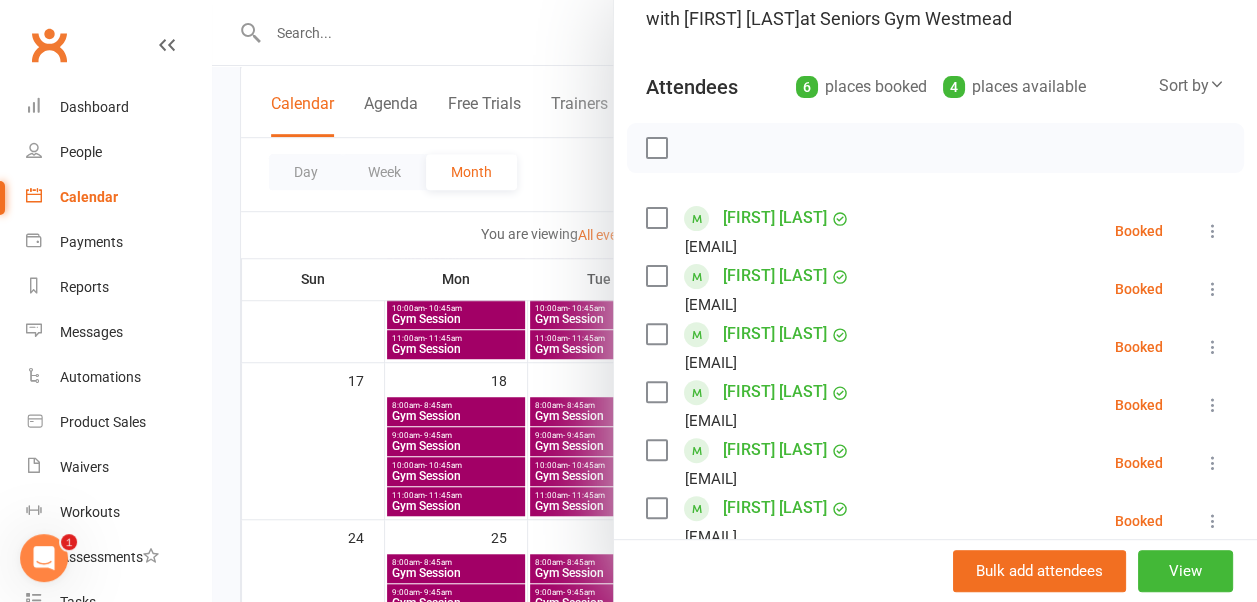 click at bounding box center (1213, 289) 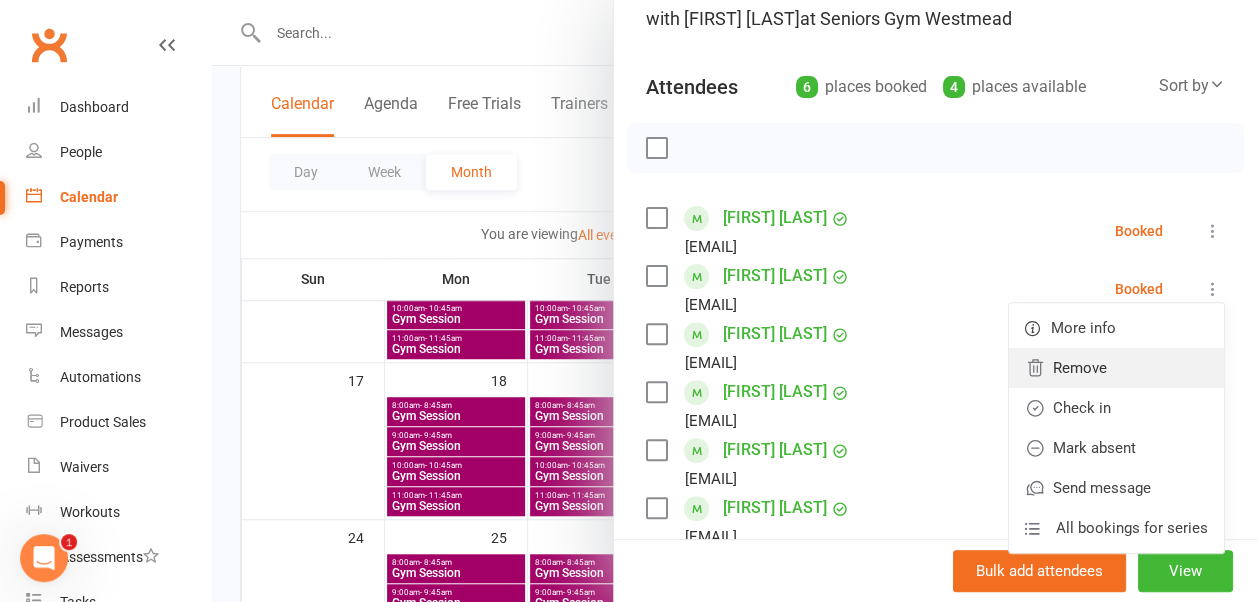 click on "Remove" at bounding box center (1116, 368) 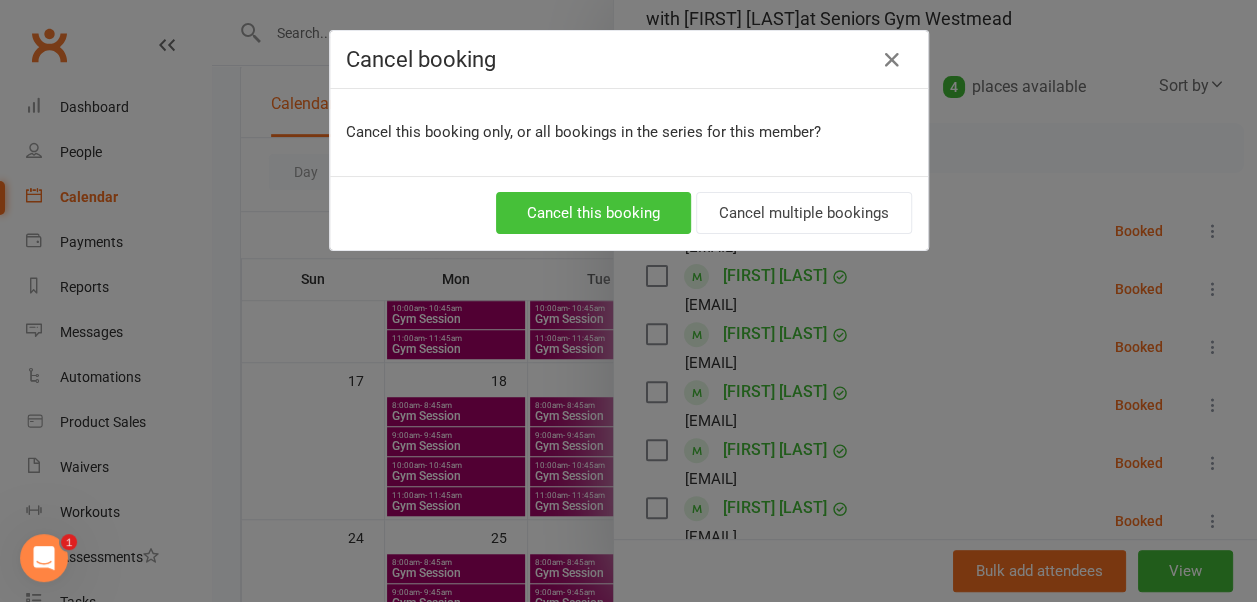 drag, startPoint x: 636, startPoint y: 210, endPoint x: 662, endPoint y: 216, distance: 26.683329 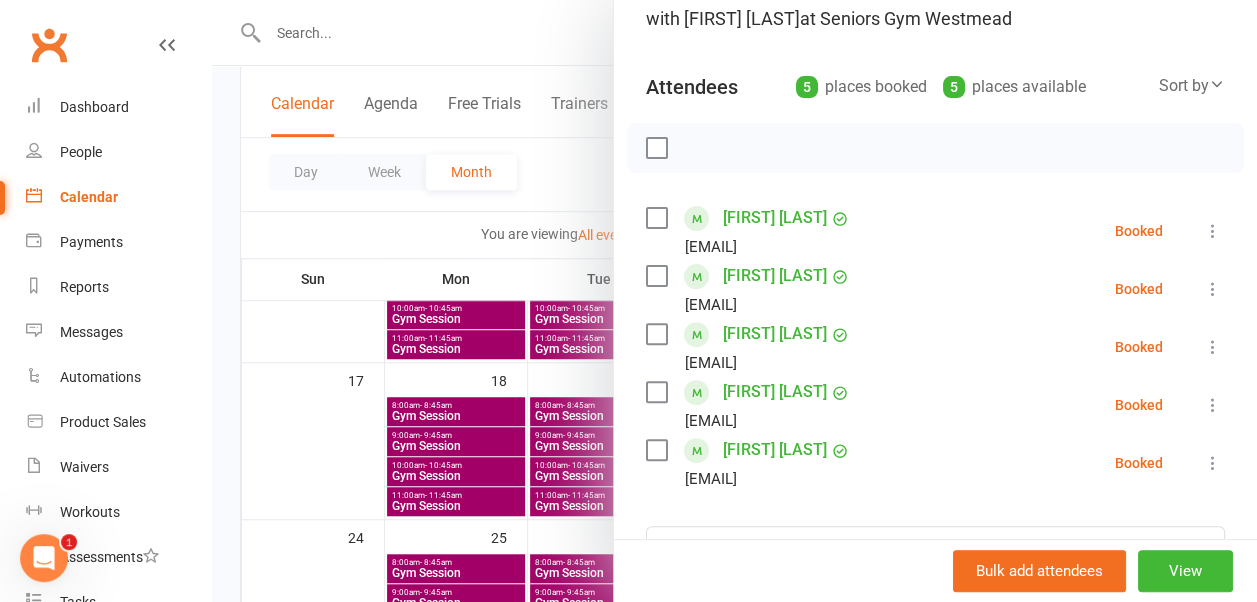 click at bounding box center (1213, 347) 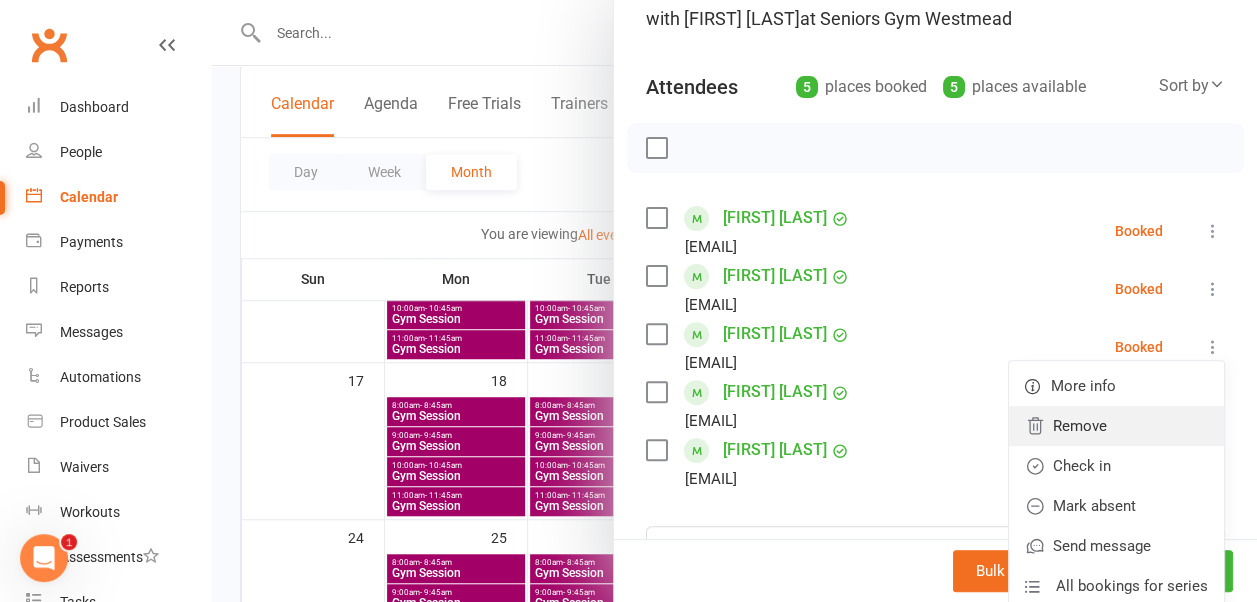 click on "Remove" at bounding box center [1116, 426] 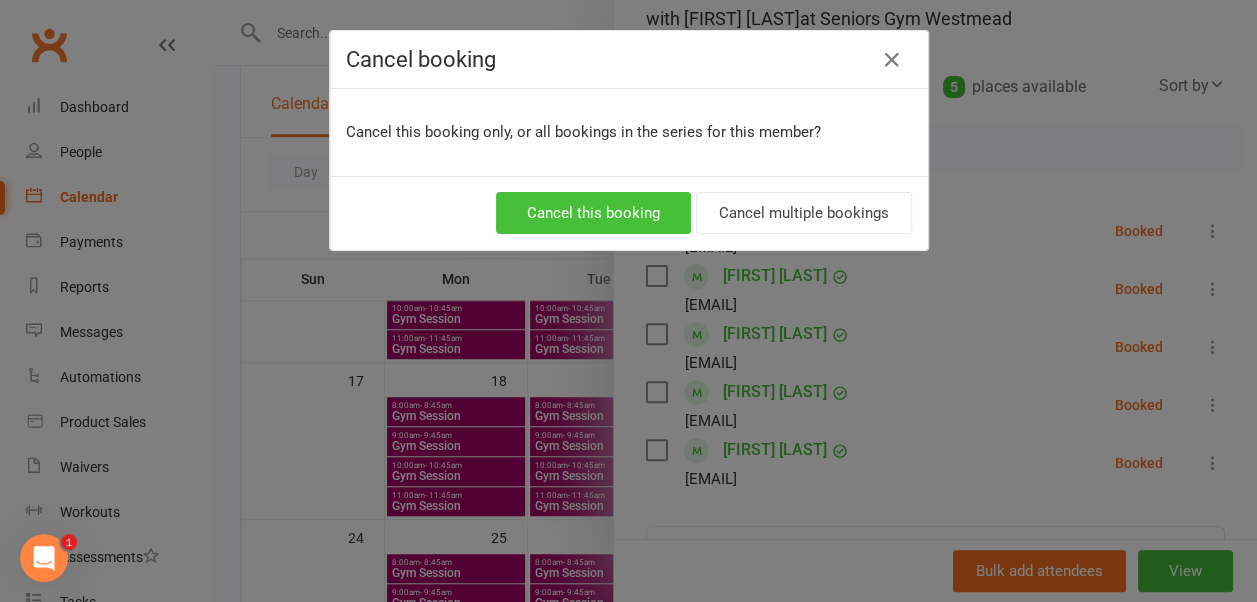 click on "Cancel this booking" at bounding box center [593, 213] 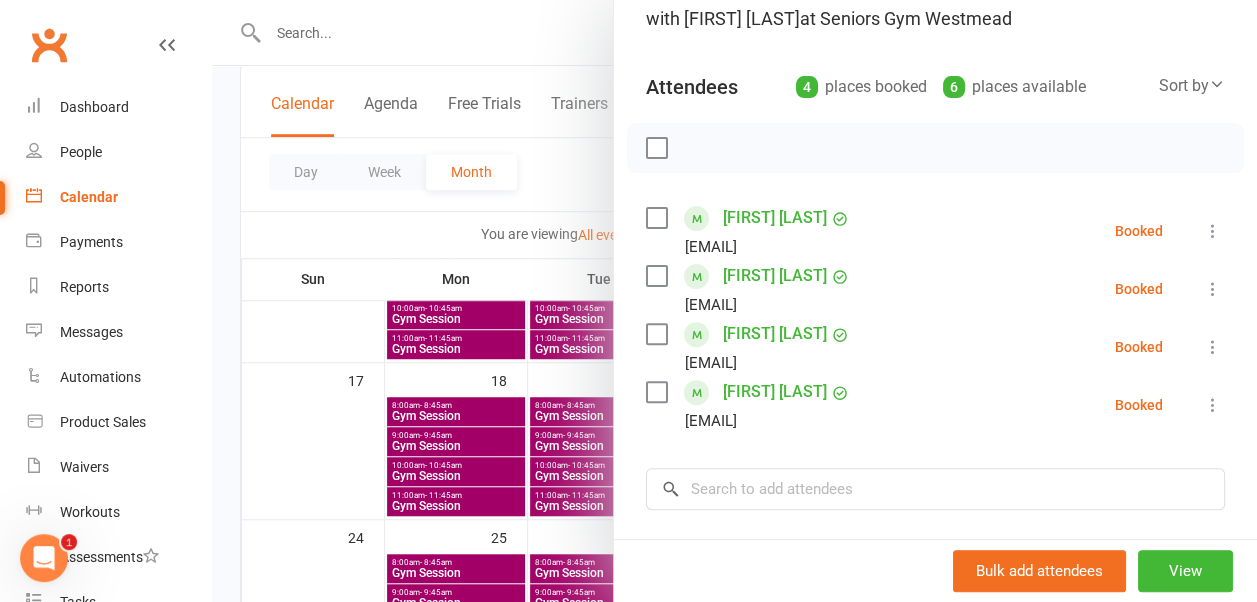 scroll, scrollTop: 11, scrollLeft: 0, axis: vertical 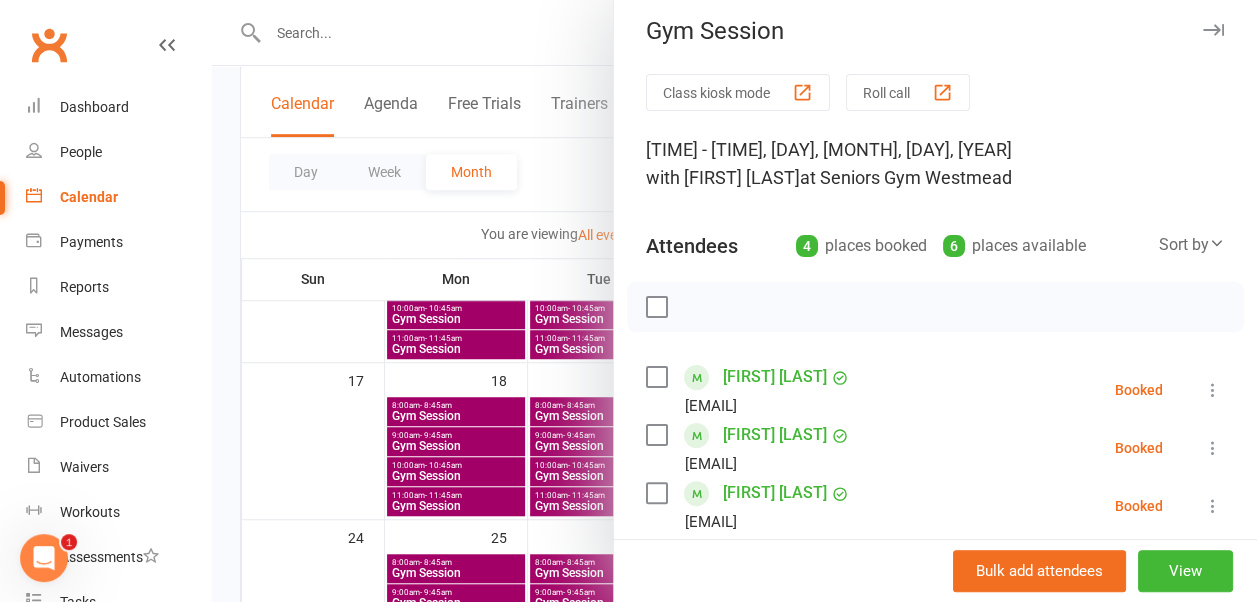 click at bounding box center [1213, 30] 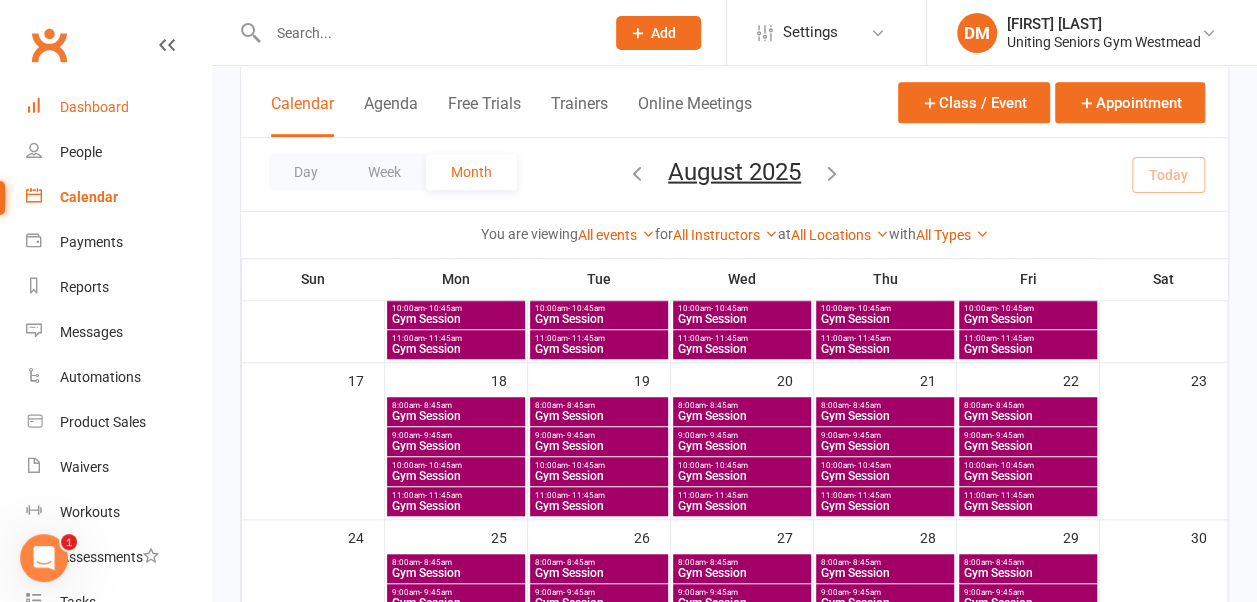 click on "Dashboard" at bounding box center [94, 107] 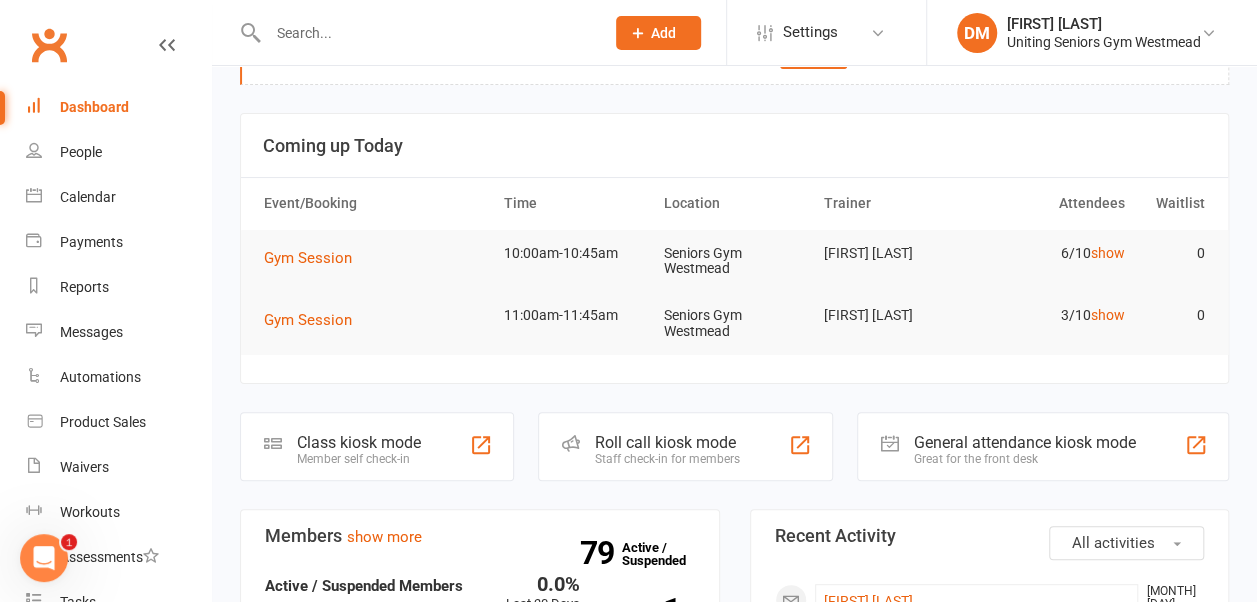 scroll, scrollTop: 0, scrollLeft: 0, axis: both 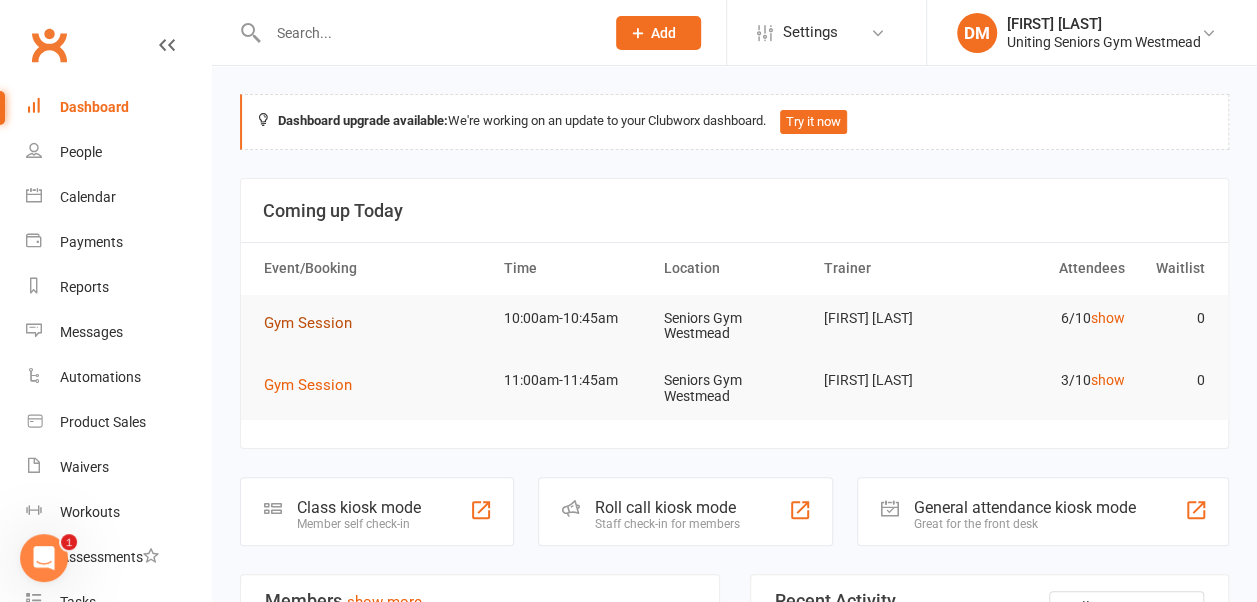 click on "Gym Session" at bounding box center [308, 323] 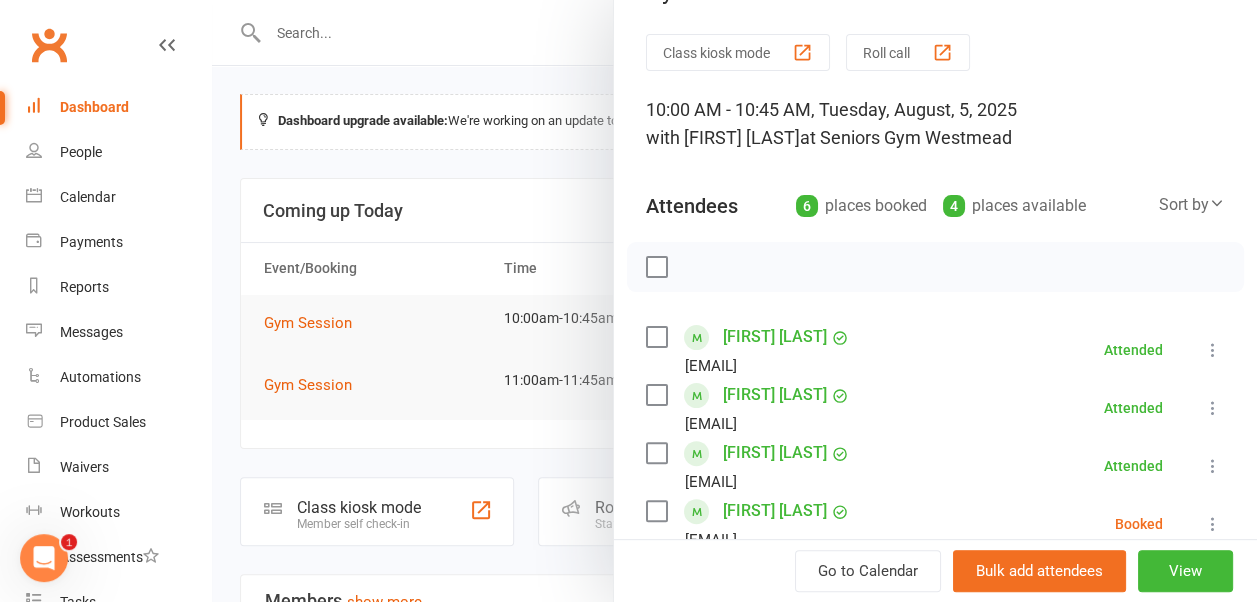 scroll, scrollTop: 0, scrollLeft: 0, axis: both 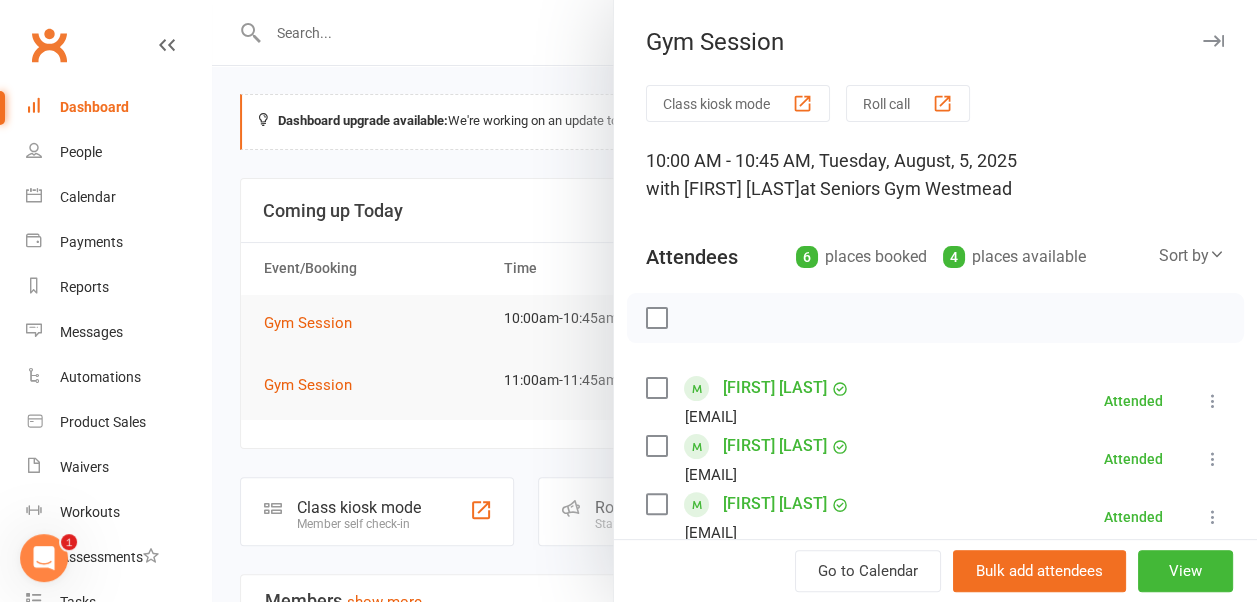 click at bounding box center (1213, 41) 